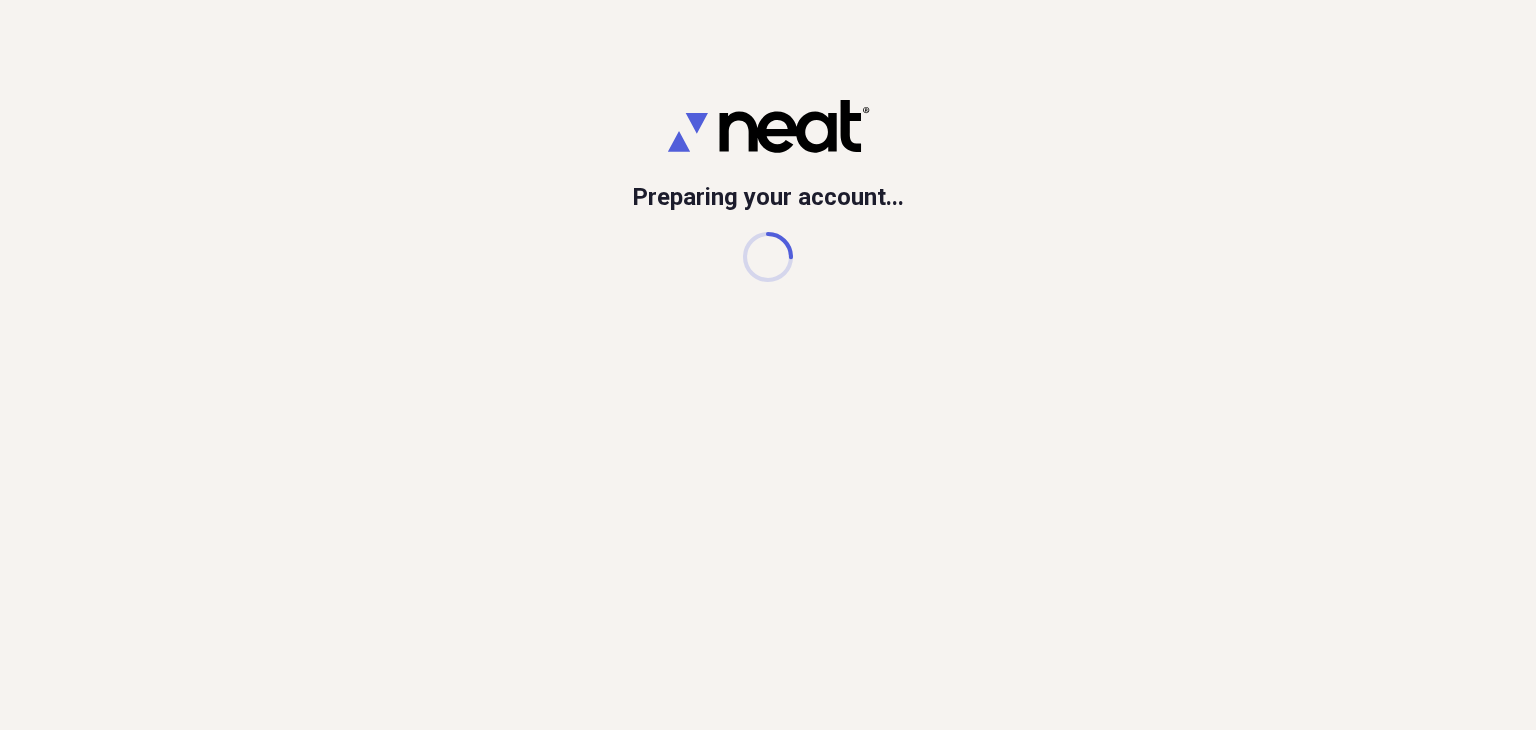 scroll, scrollTop: 0, scrollLeft: 0, axis: both 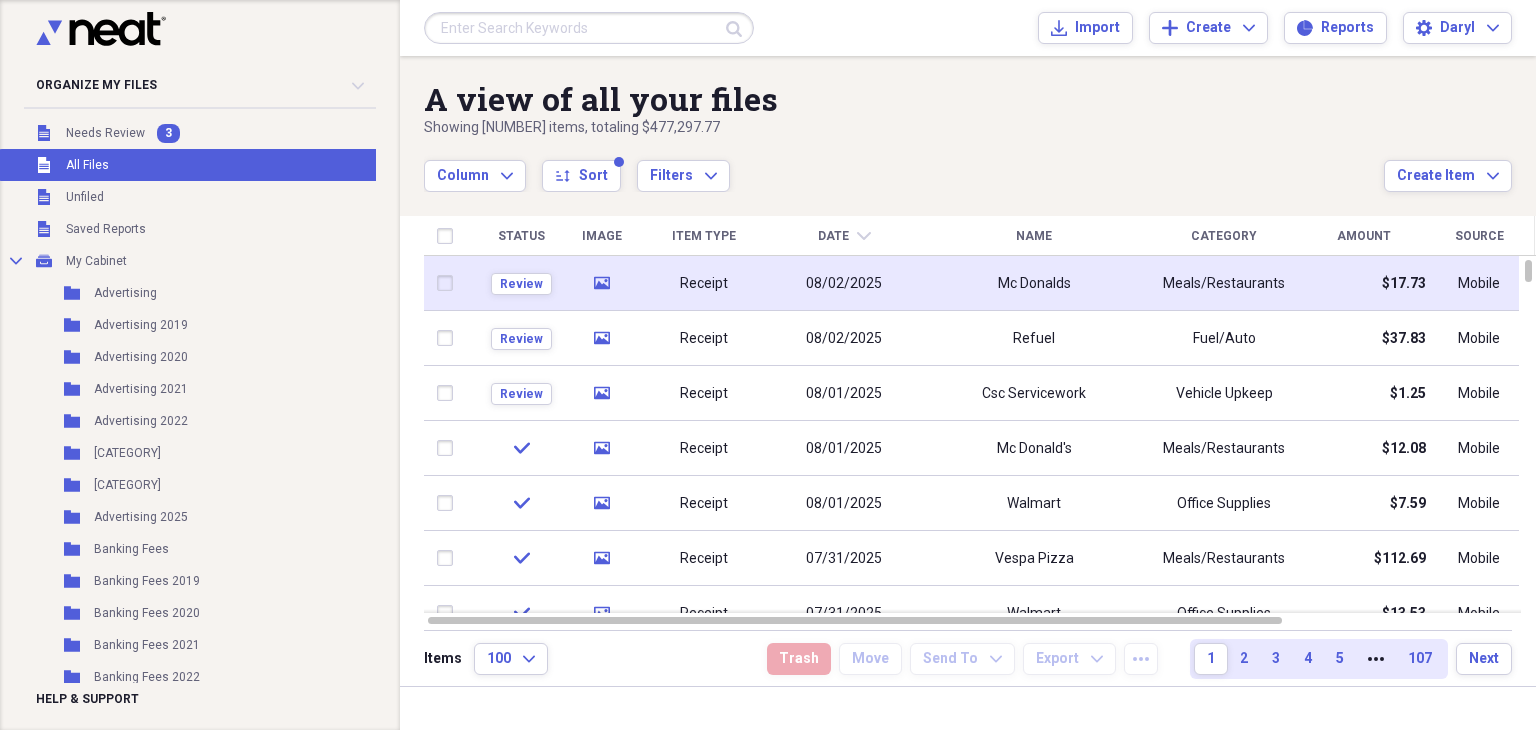click on "Receipt" at bounding box center [704, 284] 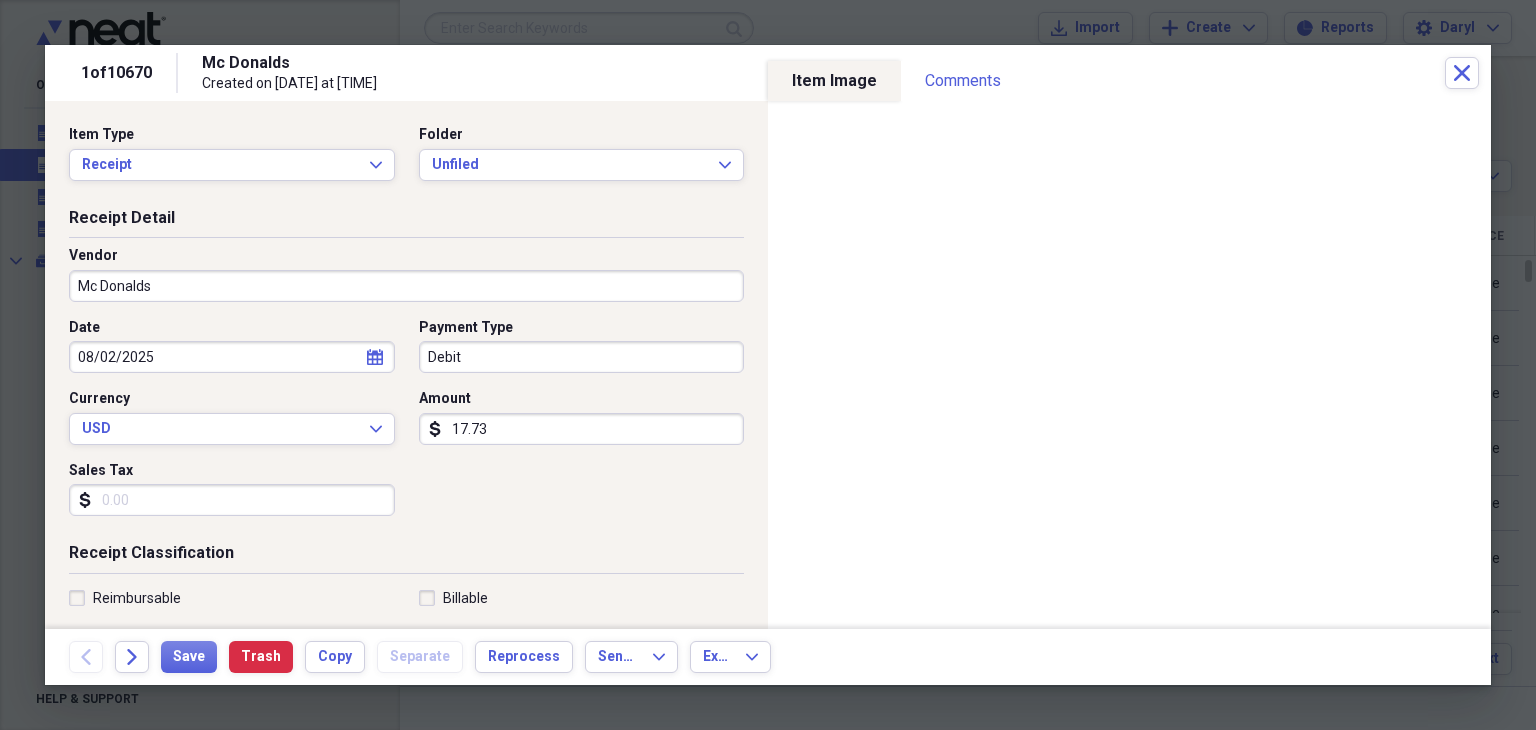 click on "Mc Donalds" at bounding box center (406, 286) 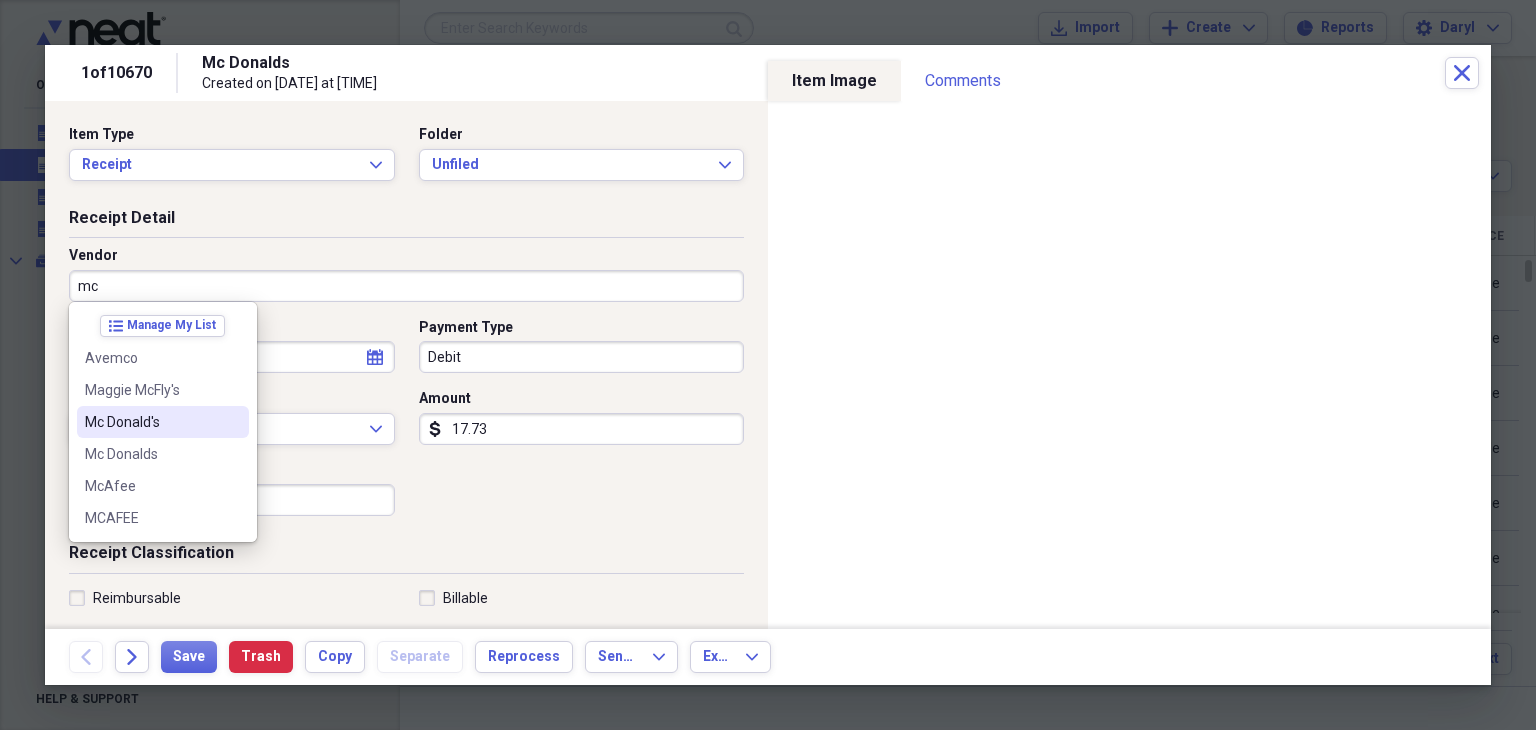 click on "Mc Donald's" at bounding box center [163, 422] 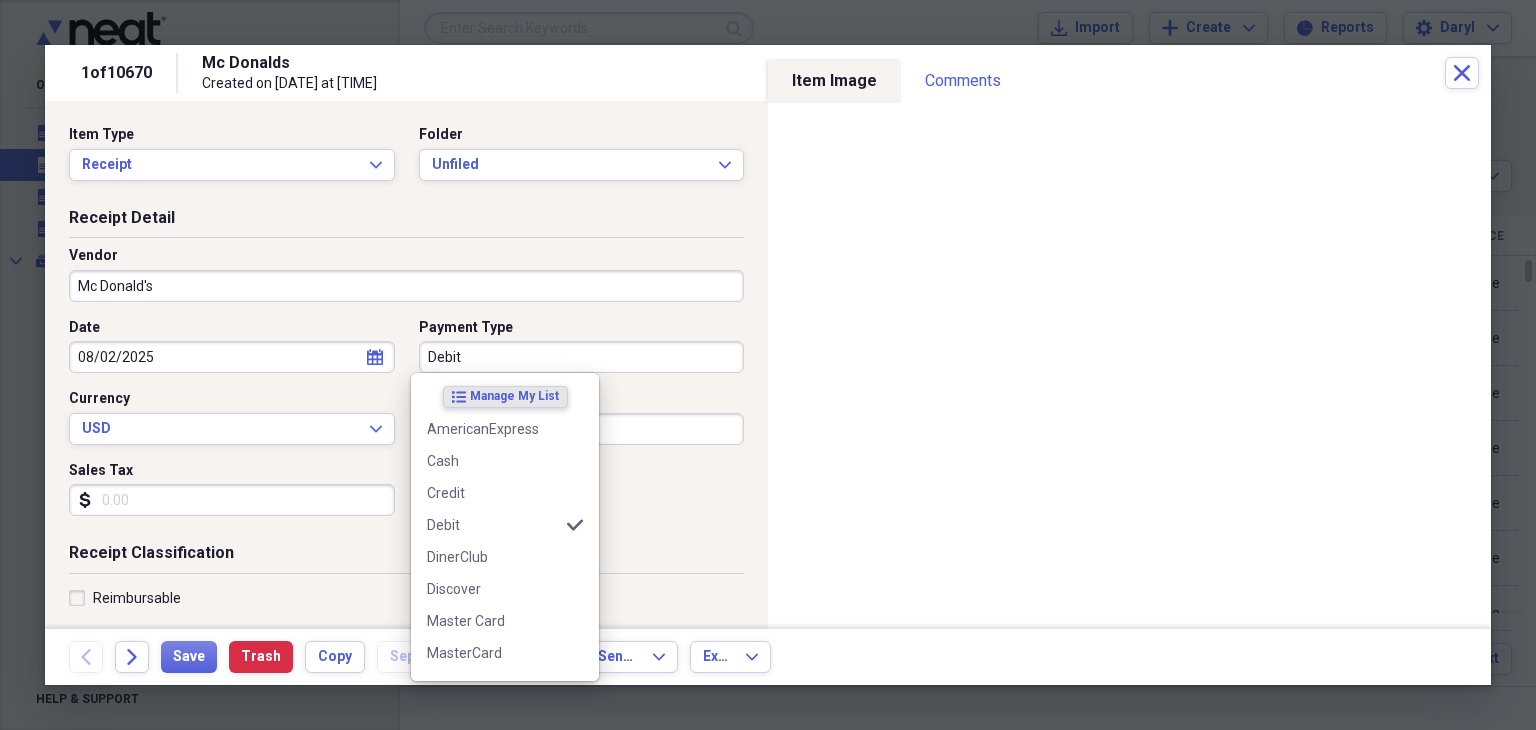 click on "Debit" at bounding box center [582, 357] 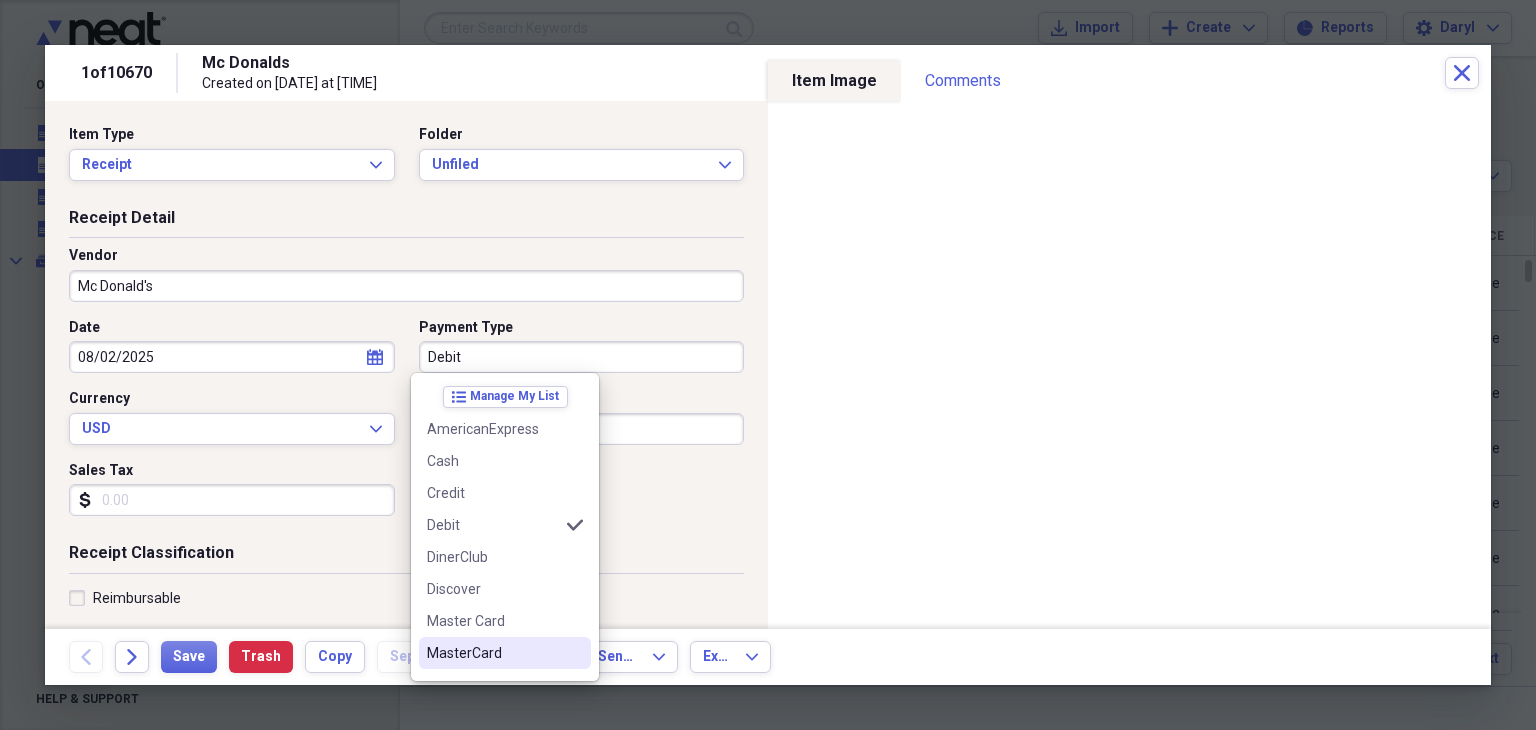 click on "MasterCard" at bounding box center (493, 653) 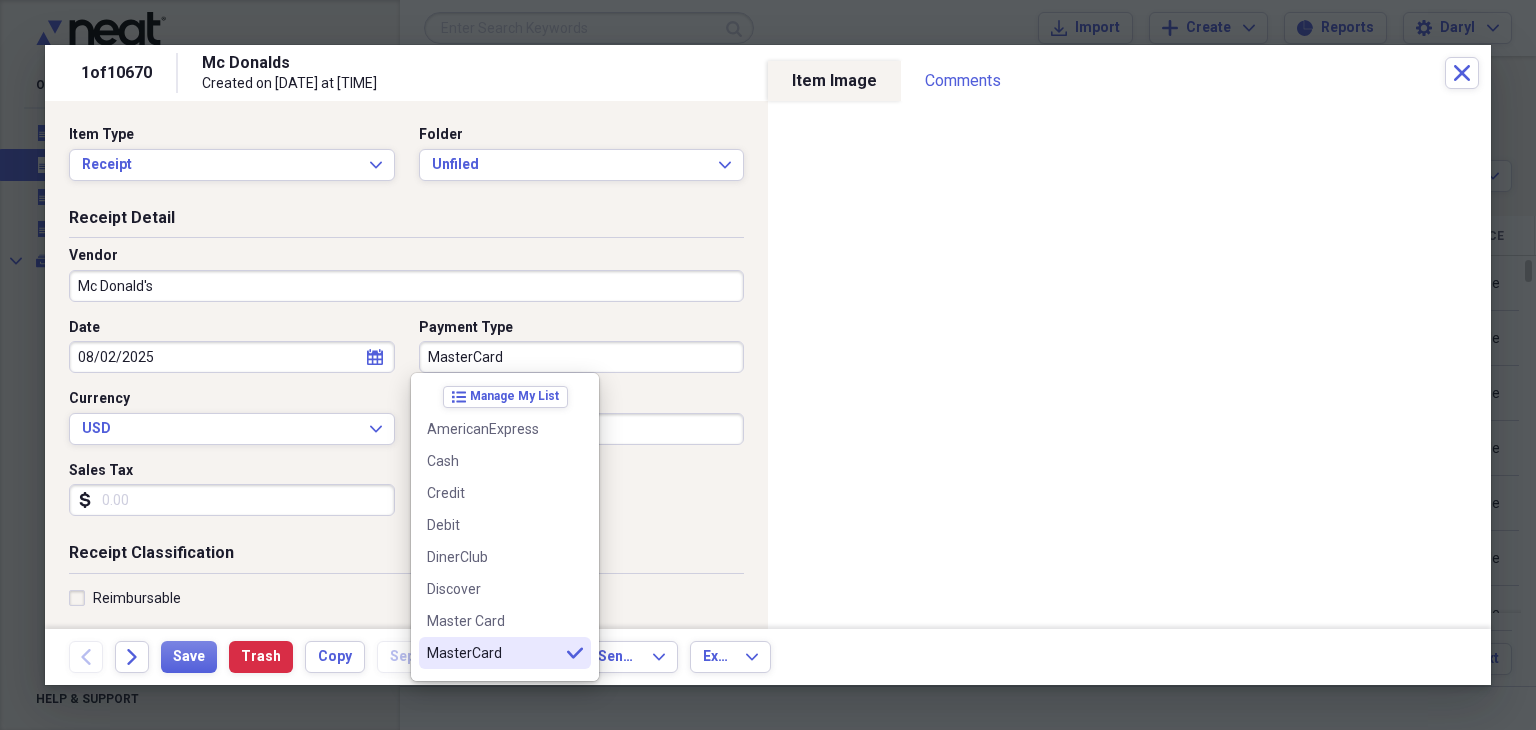 type on "MasterCard" 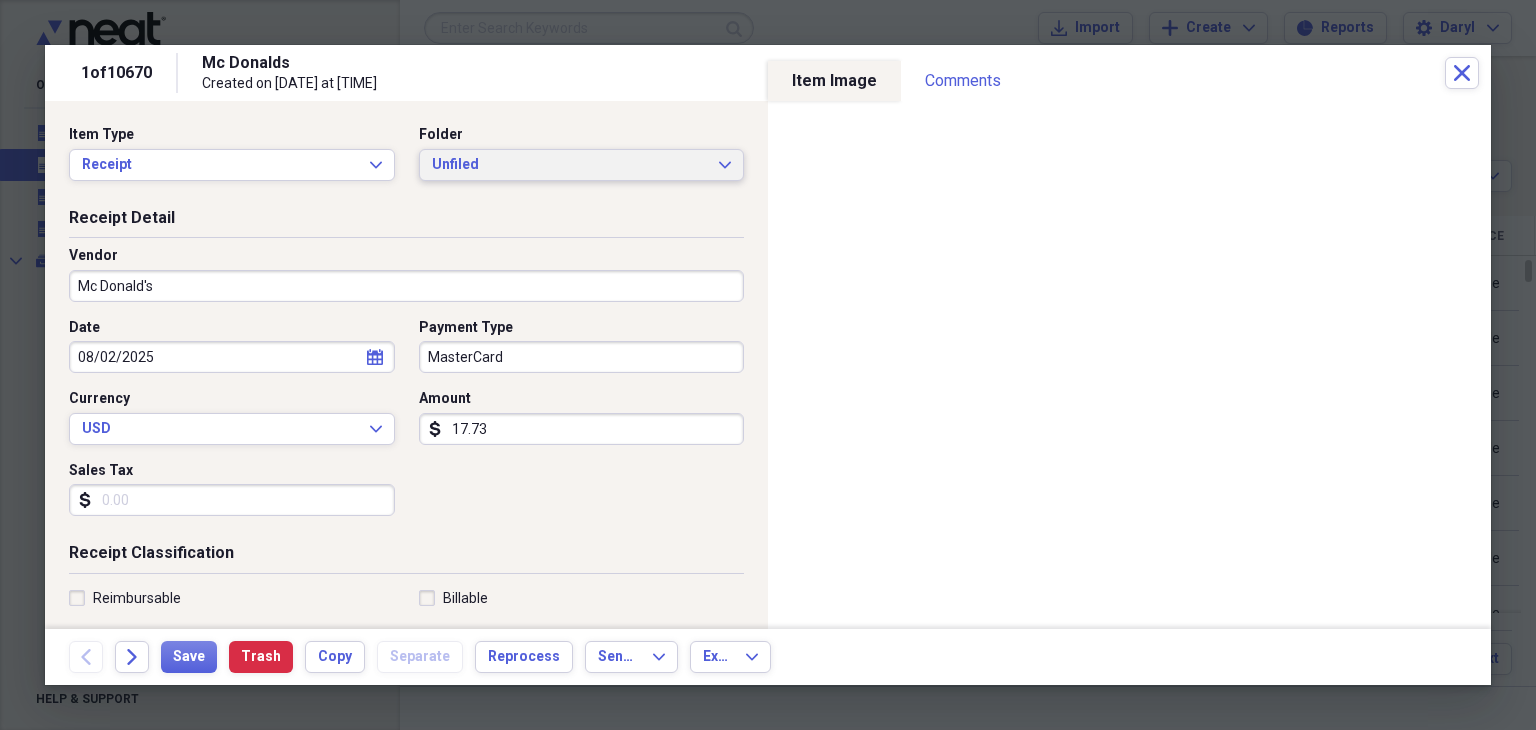 click on "Unfiled" at bounding box center [570, 165] 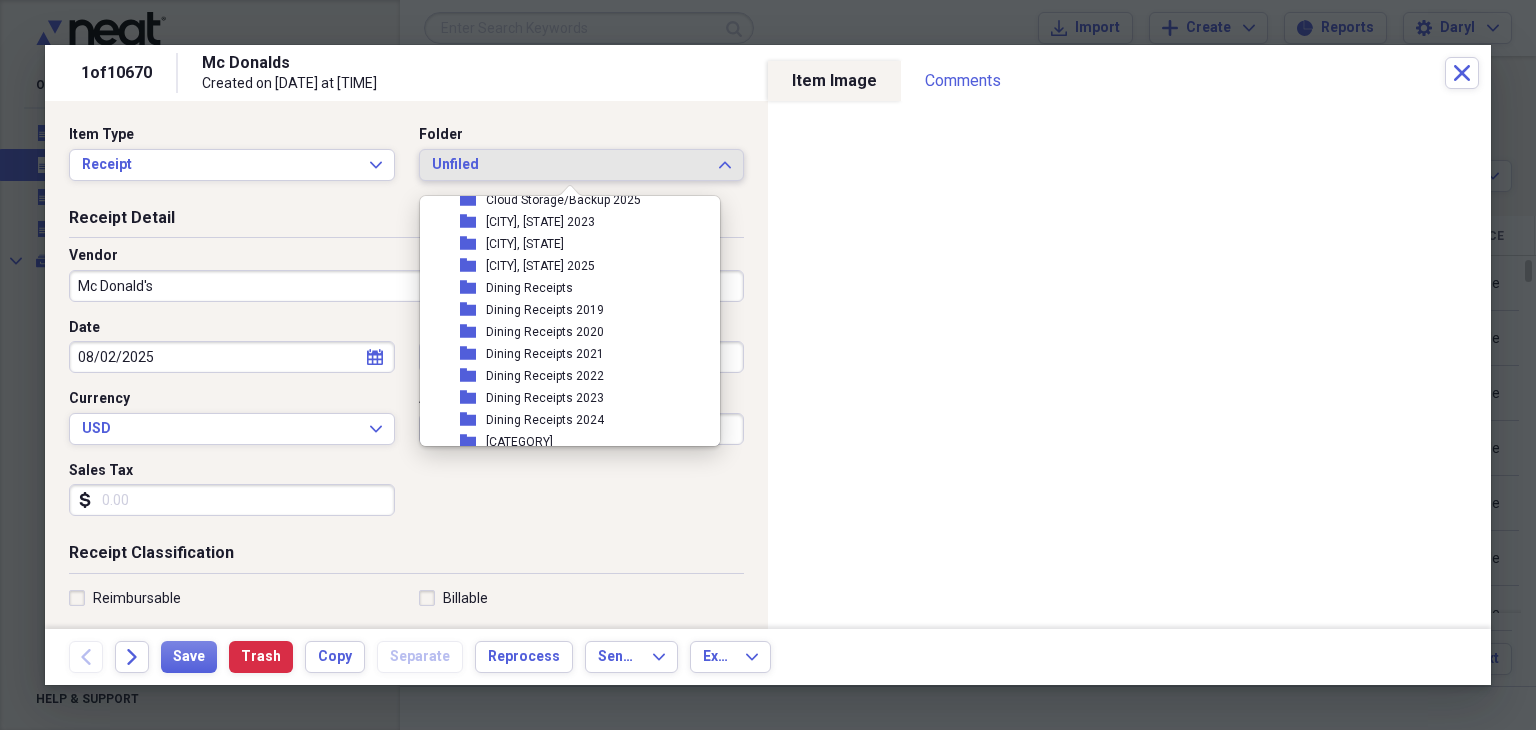scroll, scrollTop: 1200, scrollLeft: 0, axis: vertical 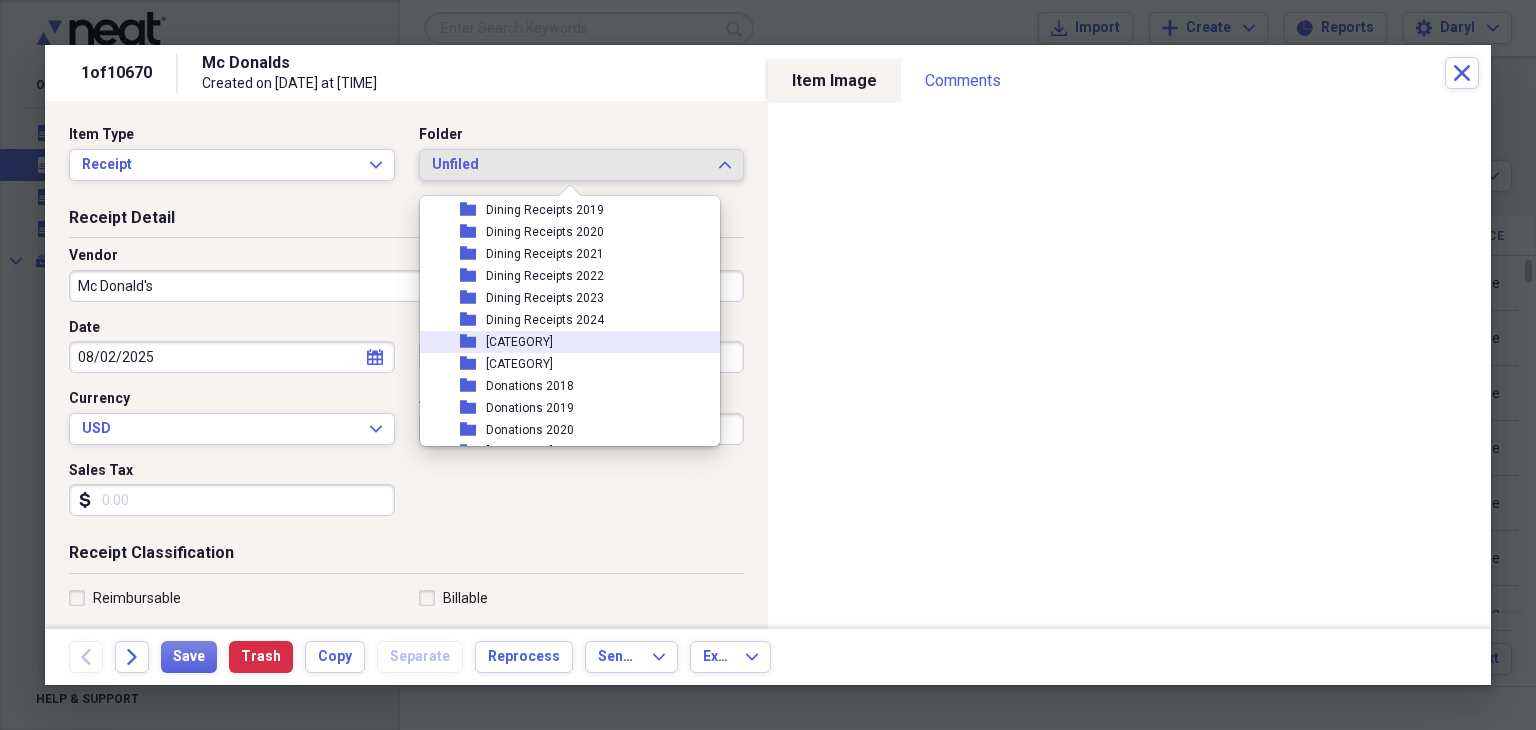 click on "[CATEGORY]" at bounding box center [519, 342] 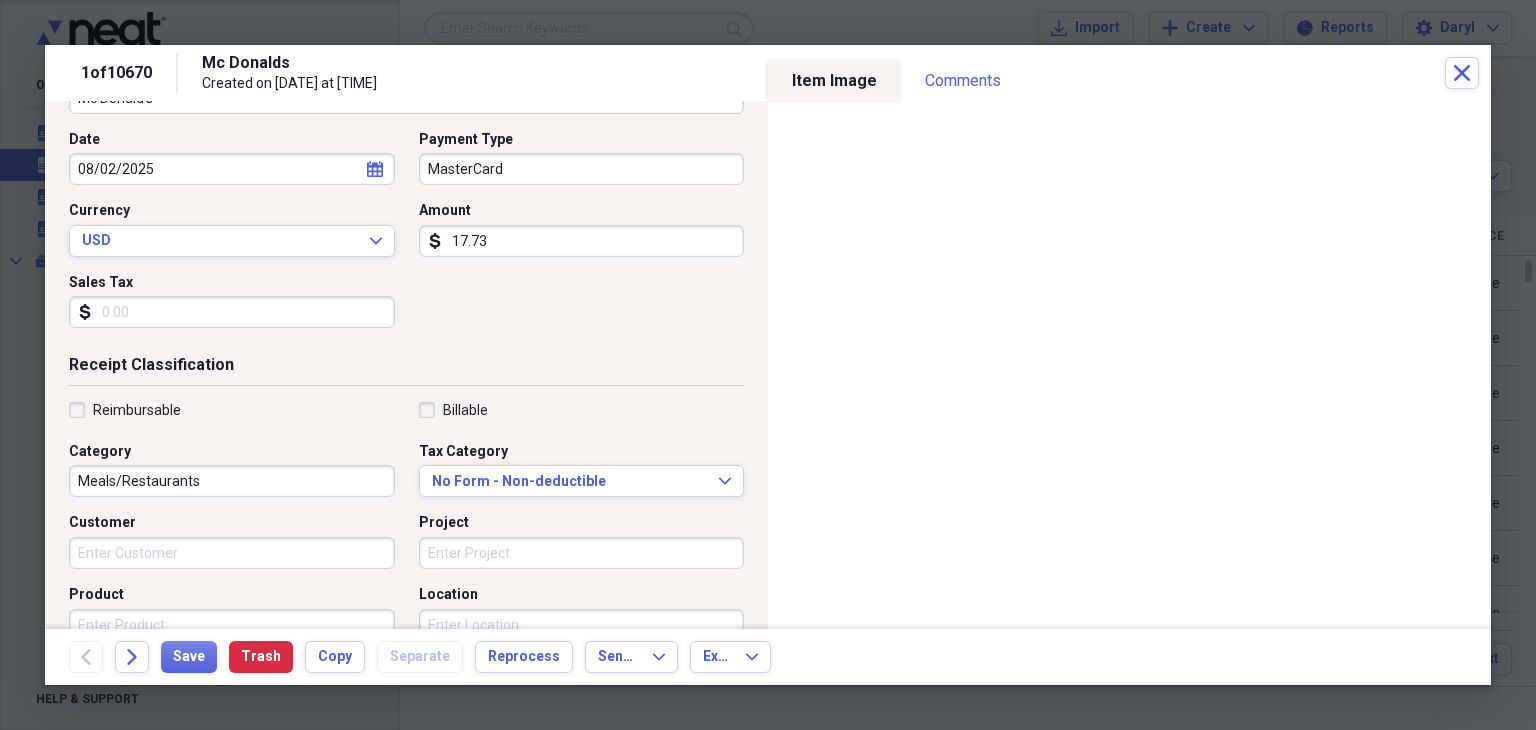 scroll, scrollTop: 200, scrollLeft: 0, axis: vertical 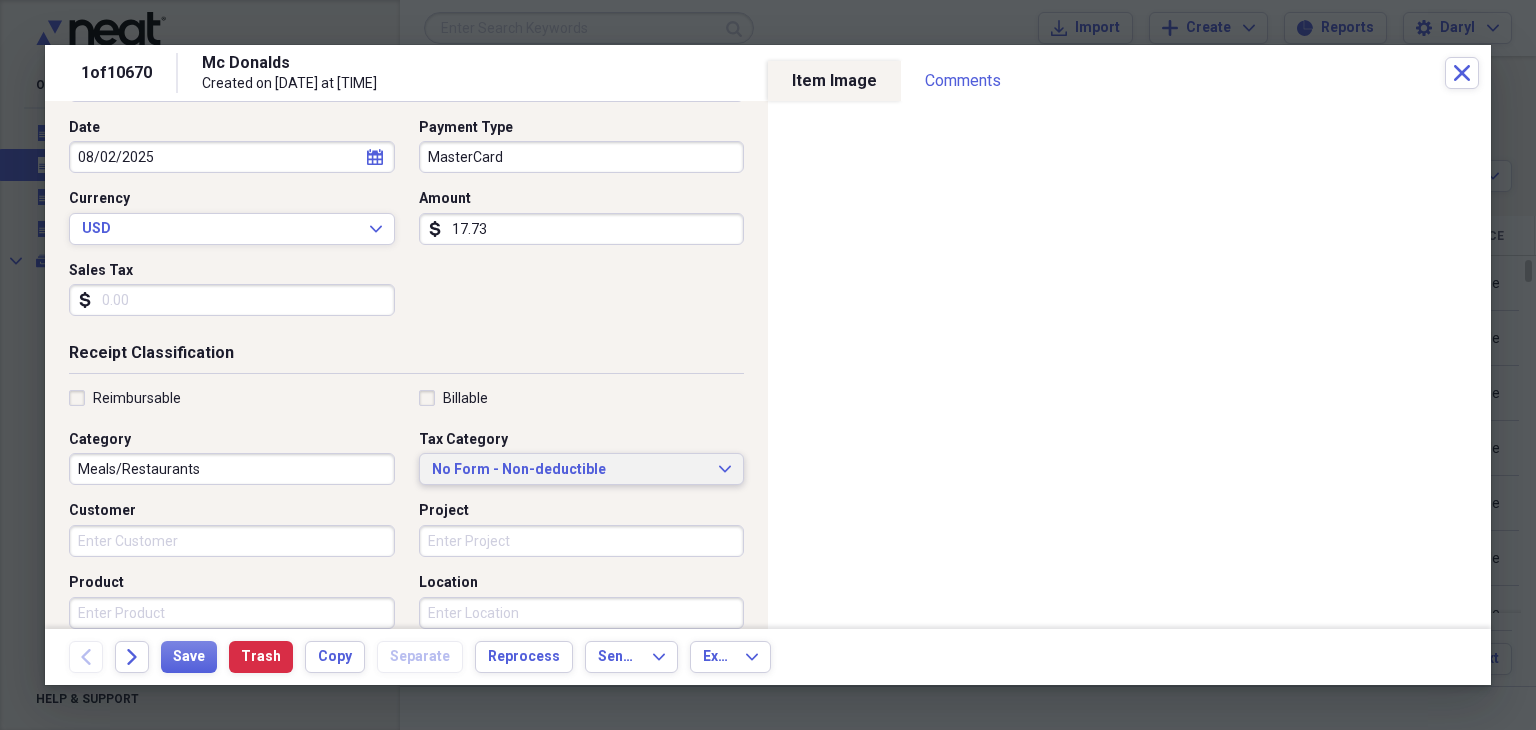 click on "No Form - Non-deductible" at bounding box center (570, 470) 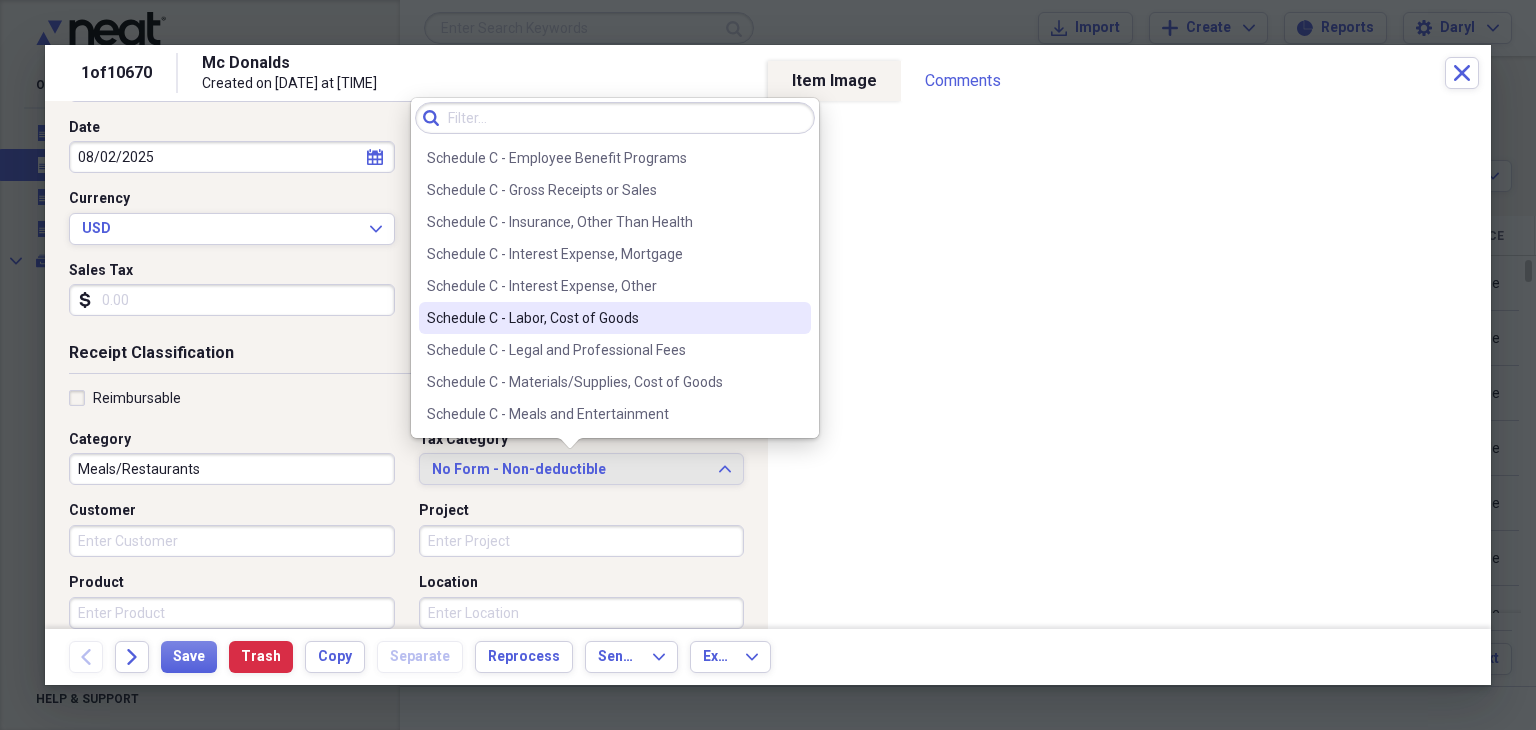 scroll, scrollTop: 3800, scrollLeft: 0, axis: vertical 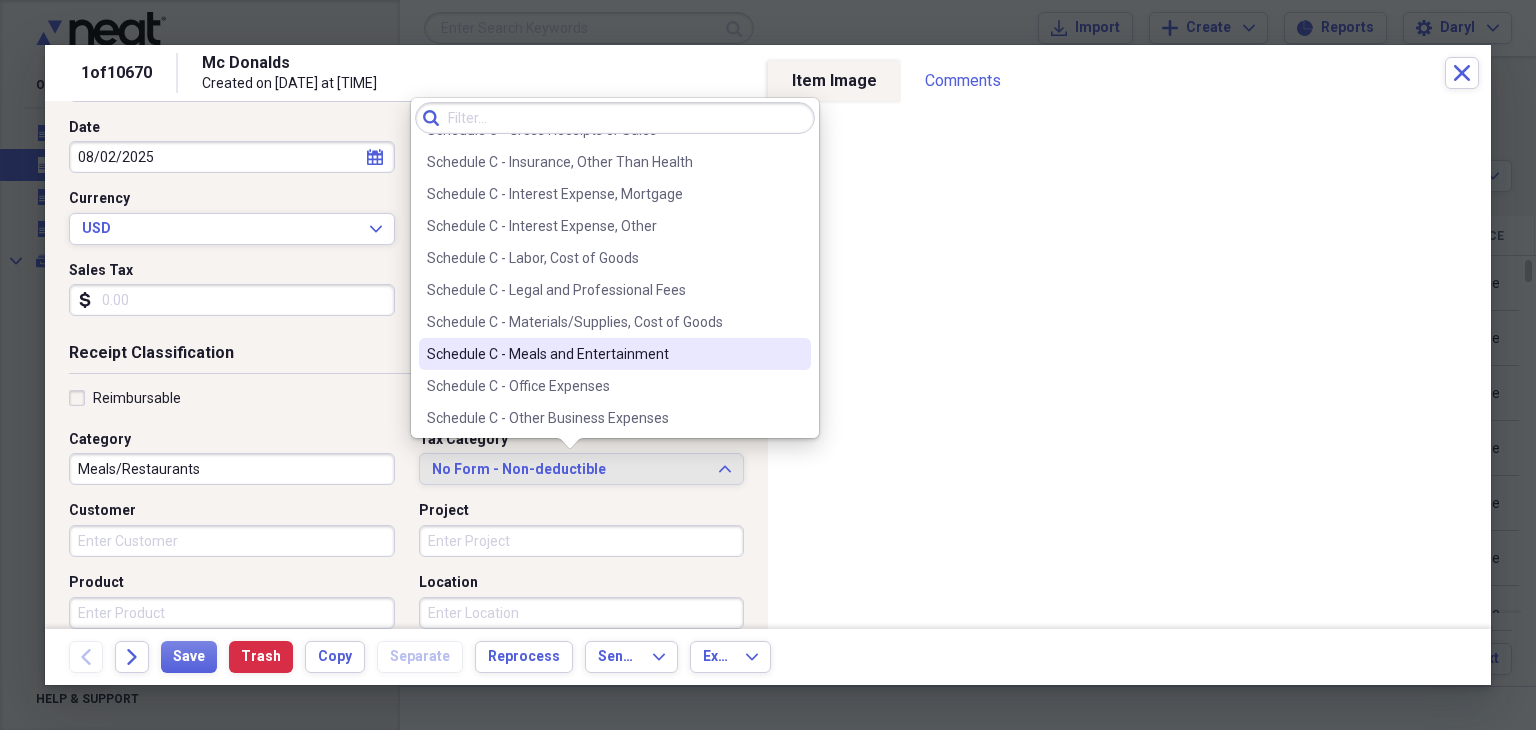 click on "Schedule C - Meals and Entertainment" at bounding box center [603, 354] 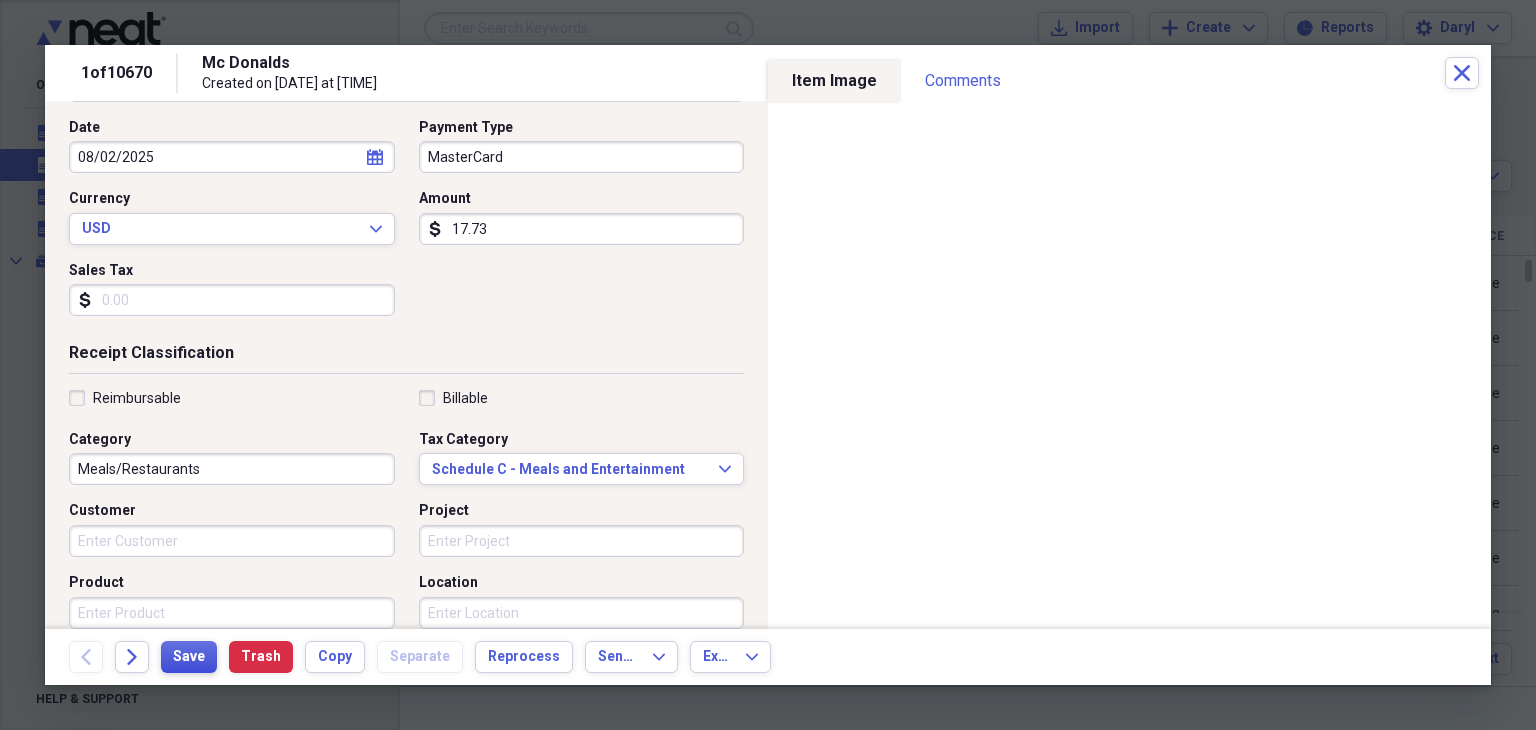 click on "Save" at bounding box center (189, 657) 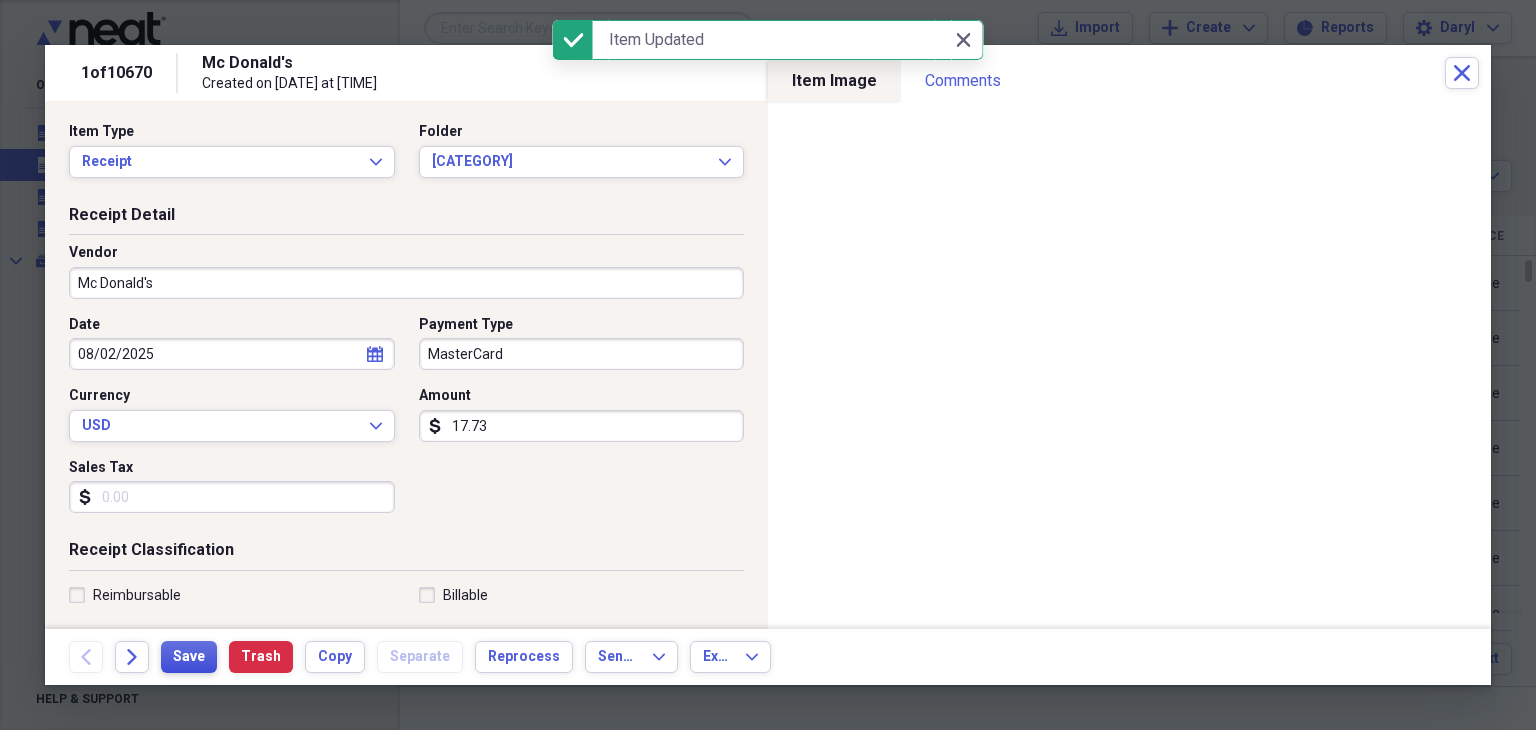 scroll, scrollTop: 0, scrollLeft: 0, axis: both 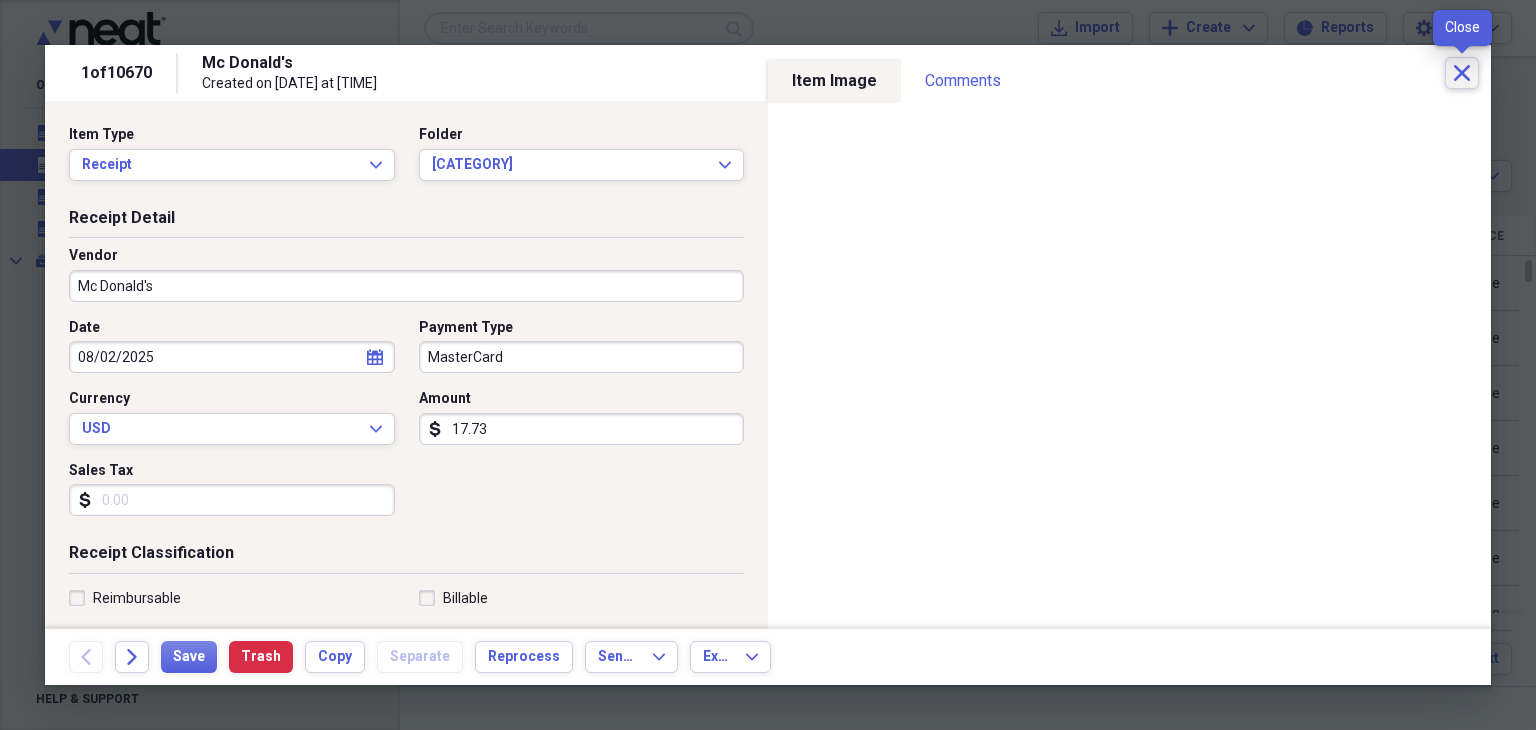 click on "Close" at bounding box center [1462, 73] 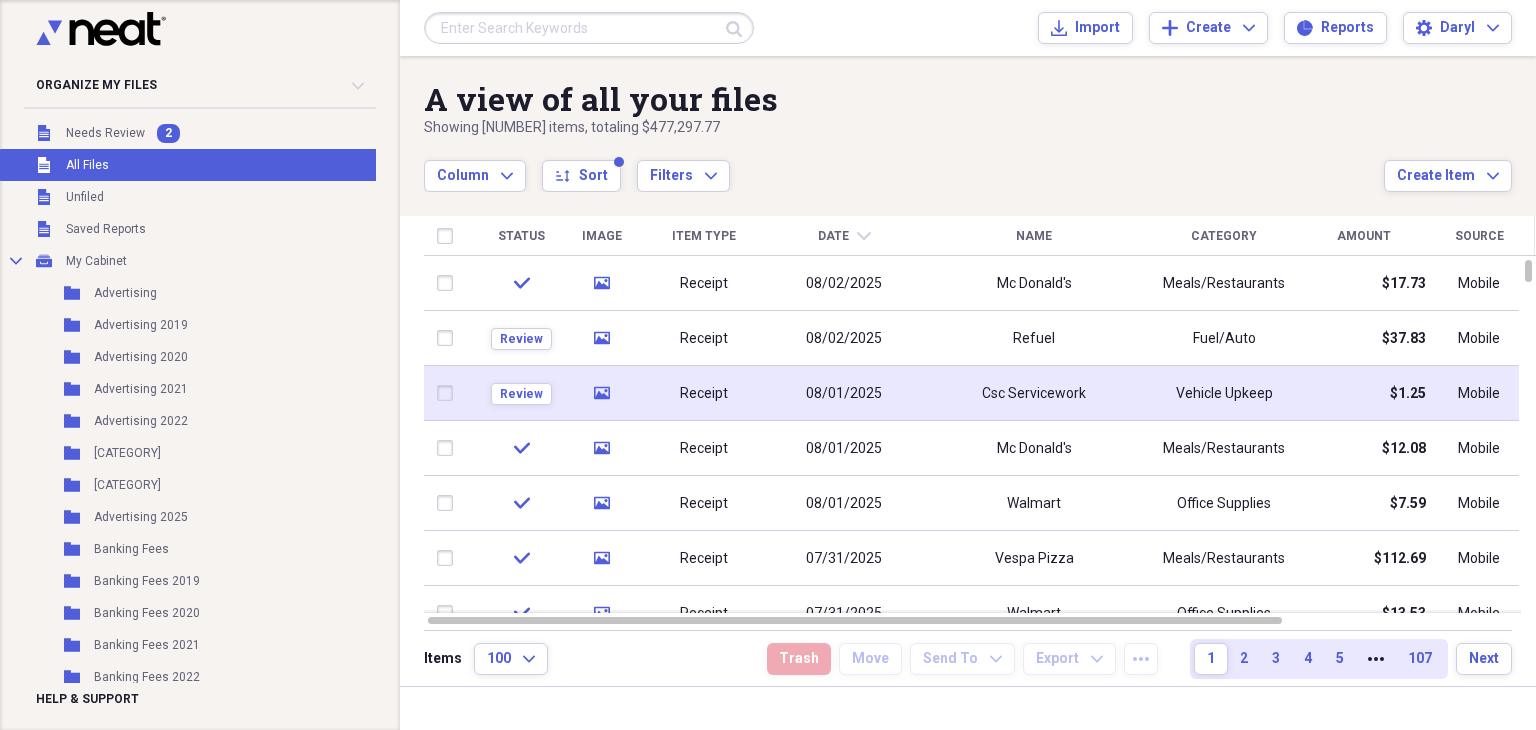 click on "Csc Servicework" at bounding box center (1034, 393) 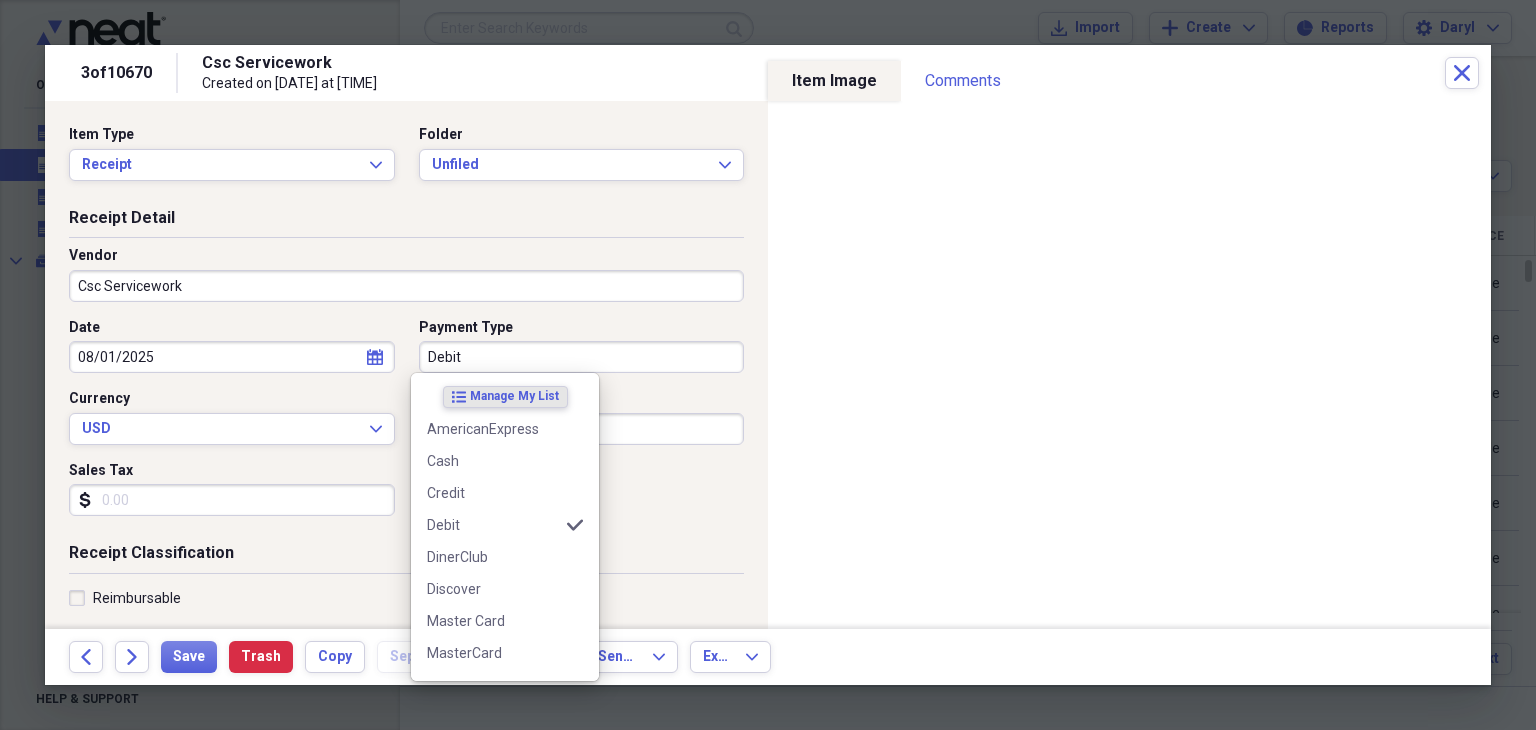 click on "Debit" at bounding box center (582, 357) 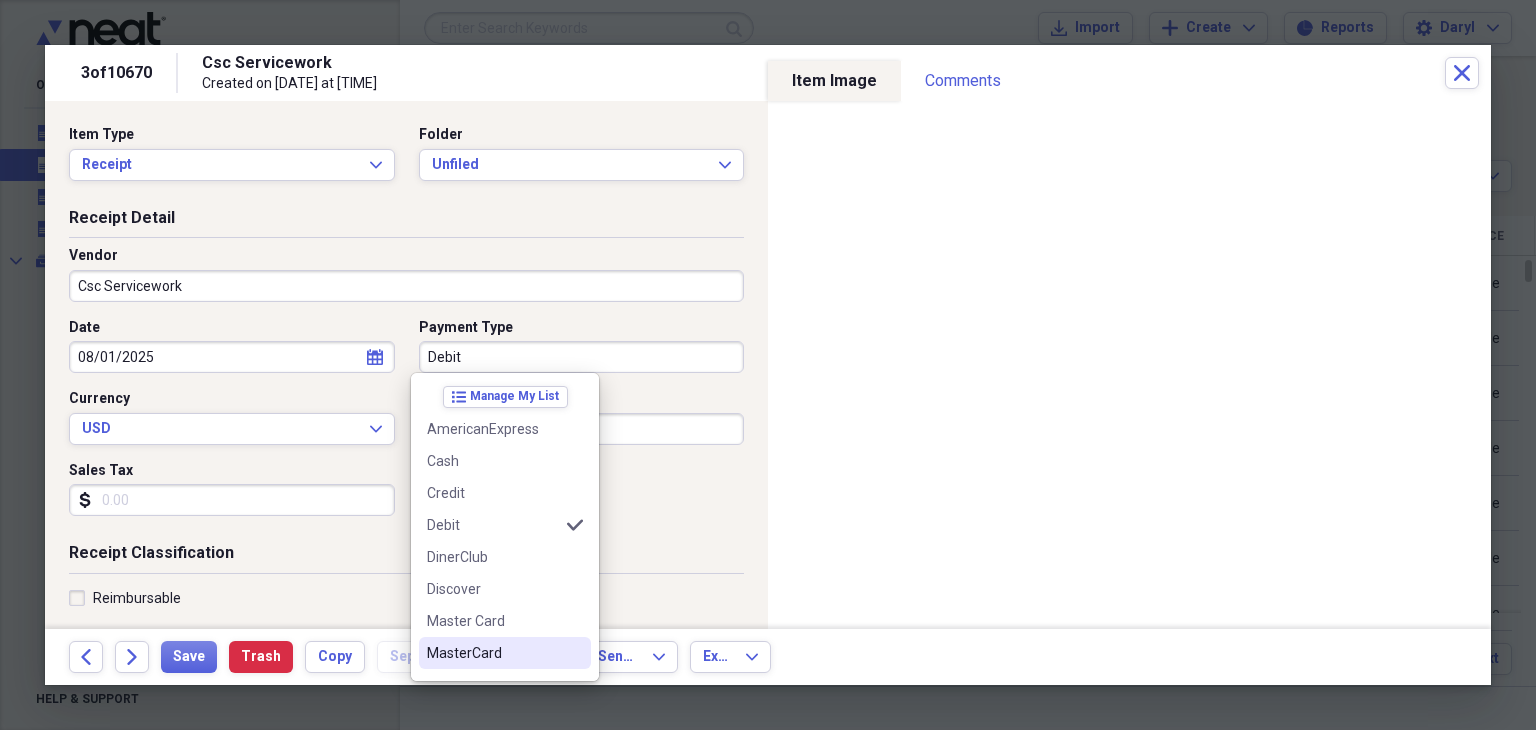 click on "MasterCard" at bounding box center (493, 653) 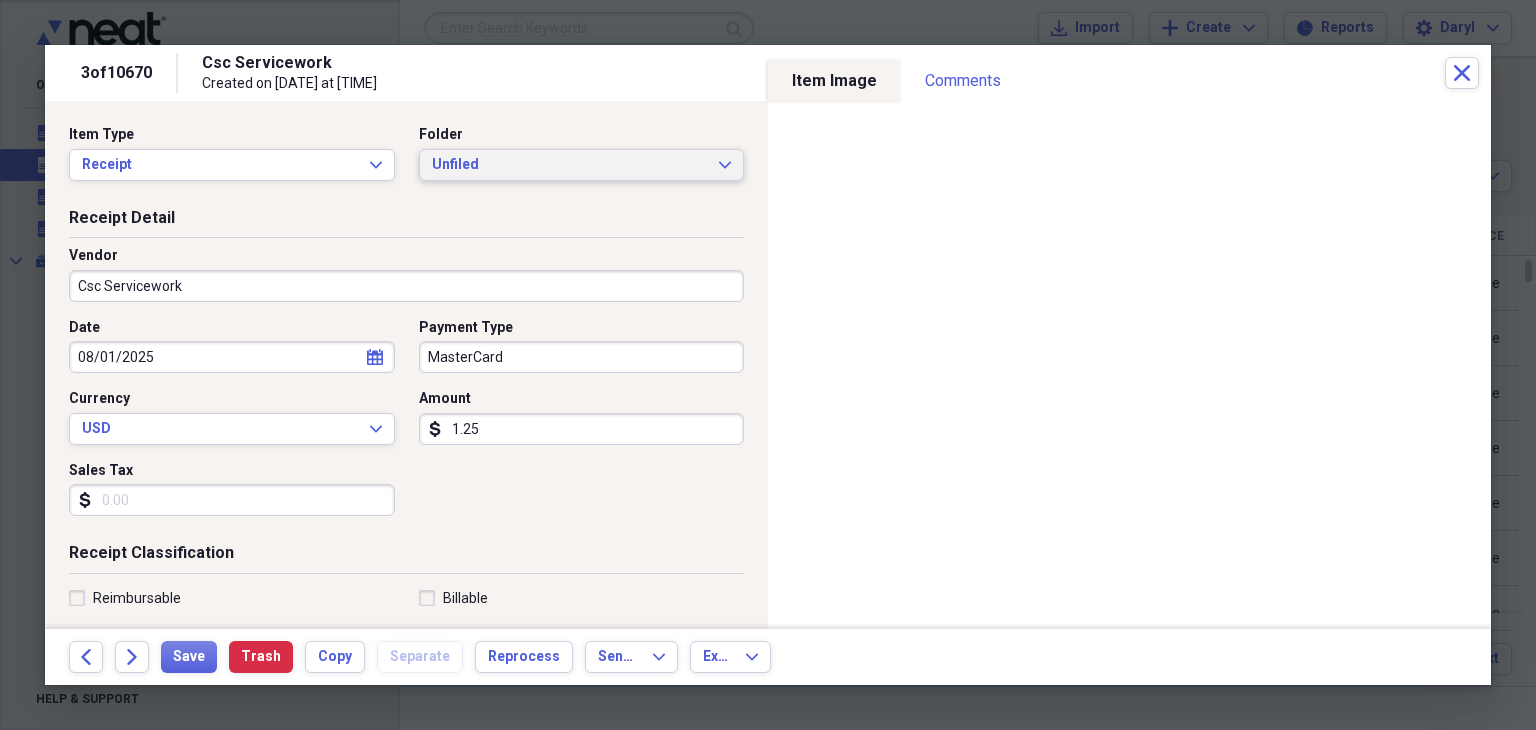 click on "Unfiled" at bounding box center [570, 165] 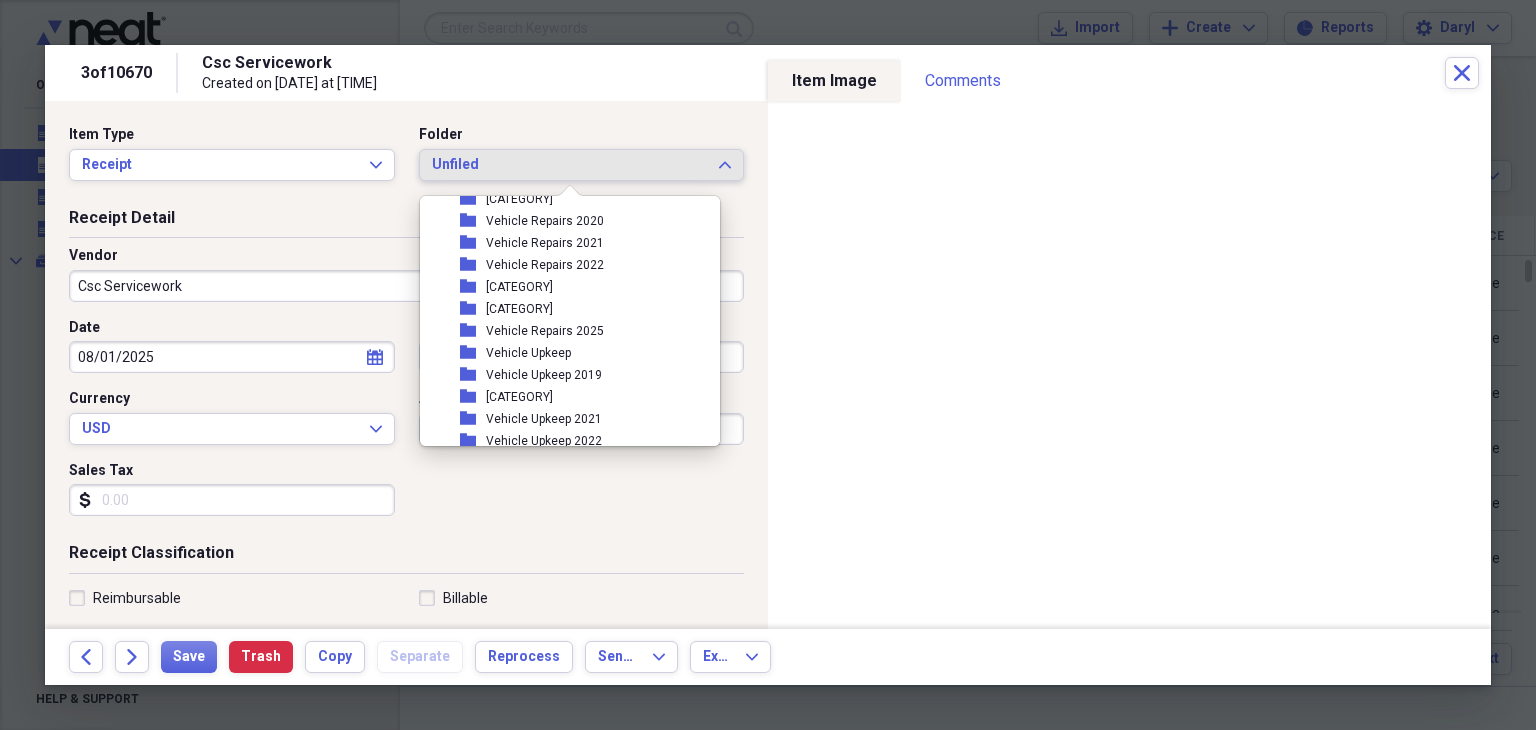 scroll, scrollTop: 6760, scrollLeft: 0, axis: vertical 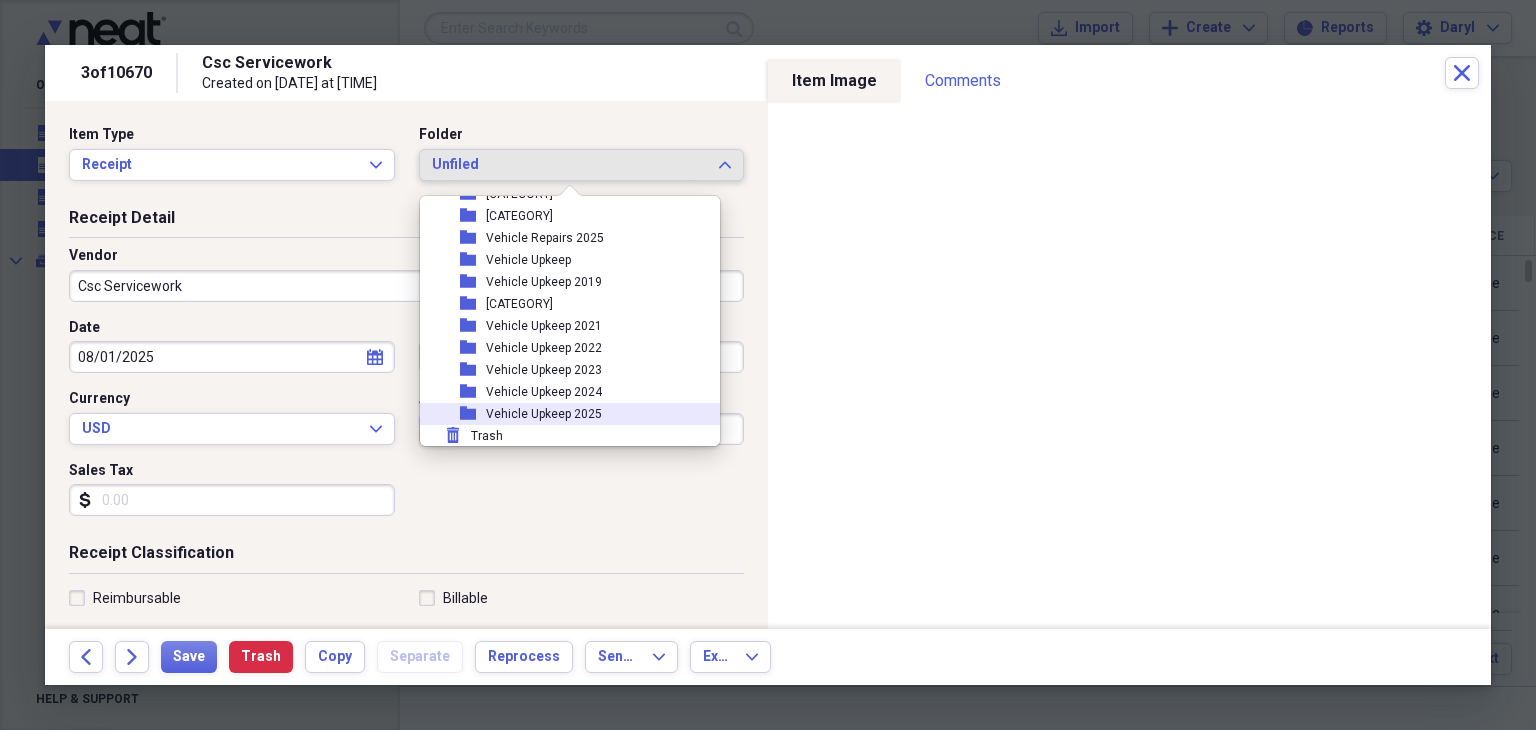 click on "folder Vehicle Upkeep 2025" at bounding box center [562, 414] 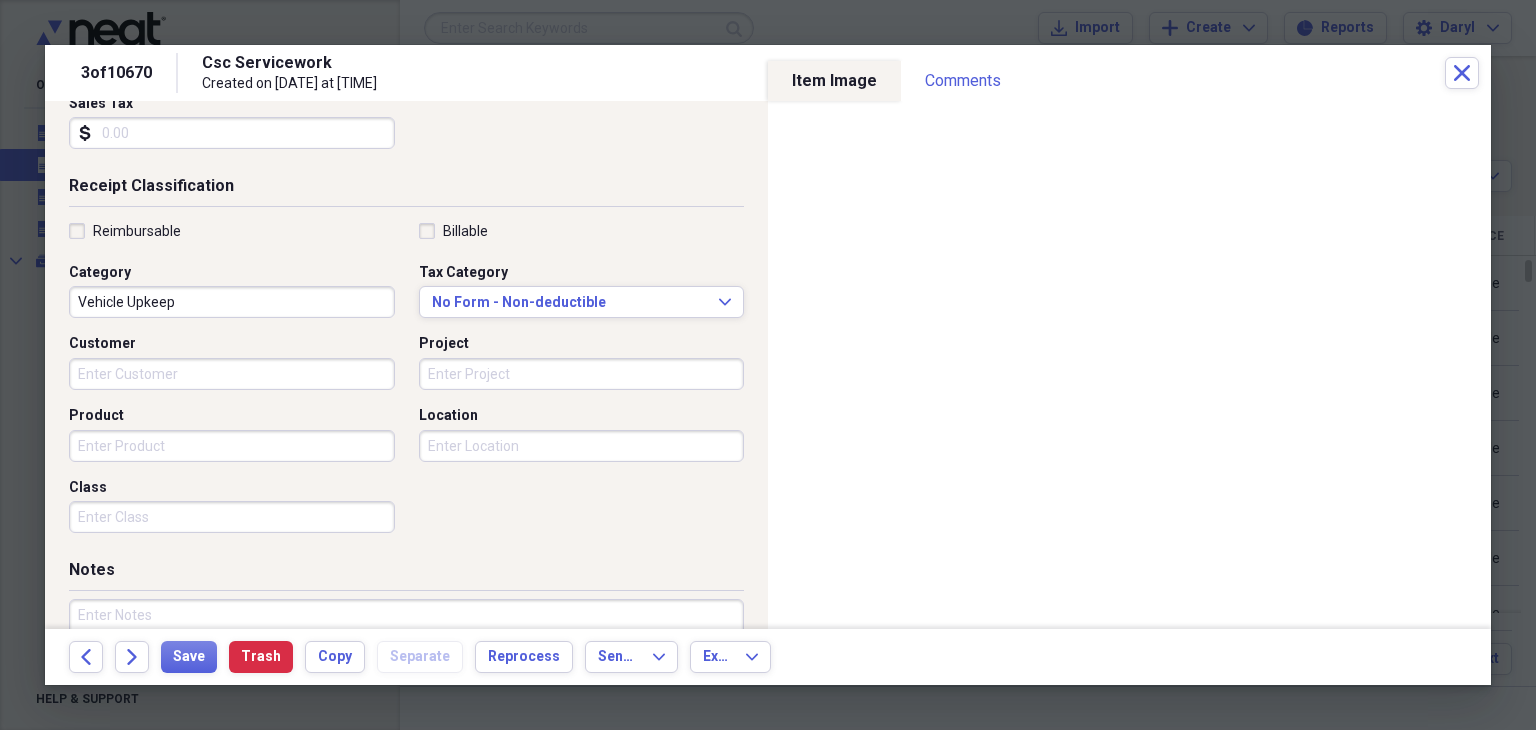 scroll, scrollTop: 400, scrollLeft: 0, axis: vertical 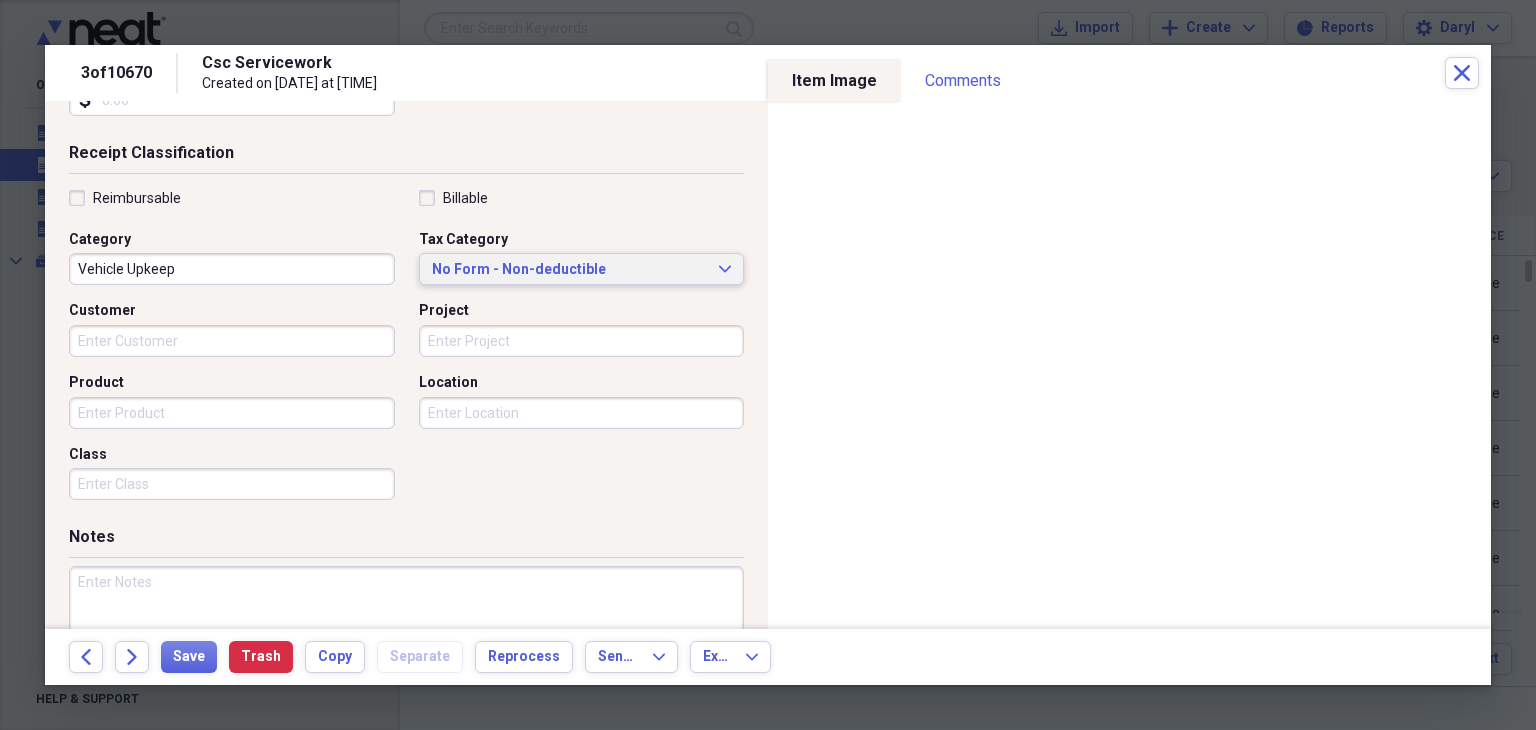click on "No Form - Non-deductible" at bounding box center (570, 270) 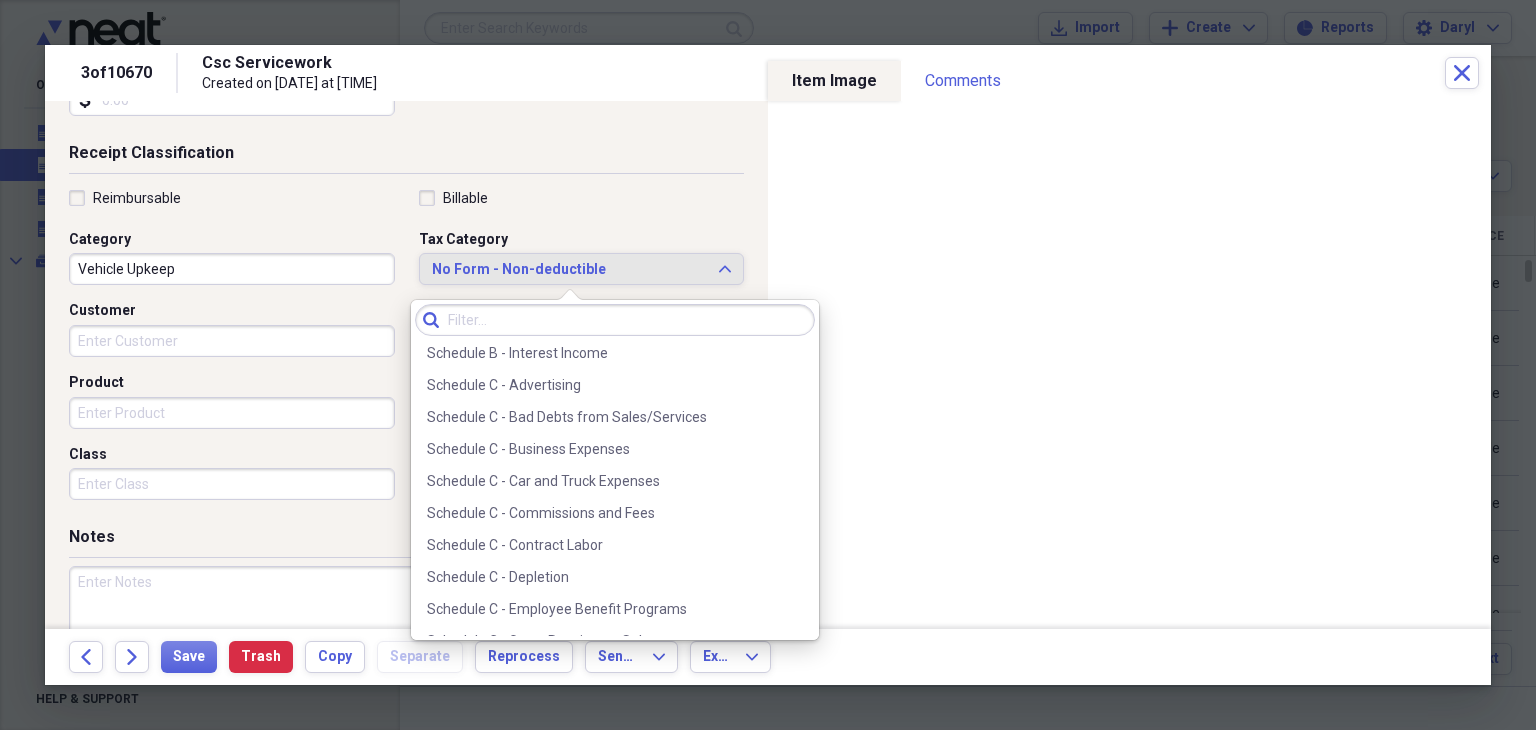 scroll, scrollTop: 3500, scrollLeft: 0, axis: vertical 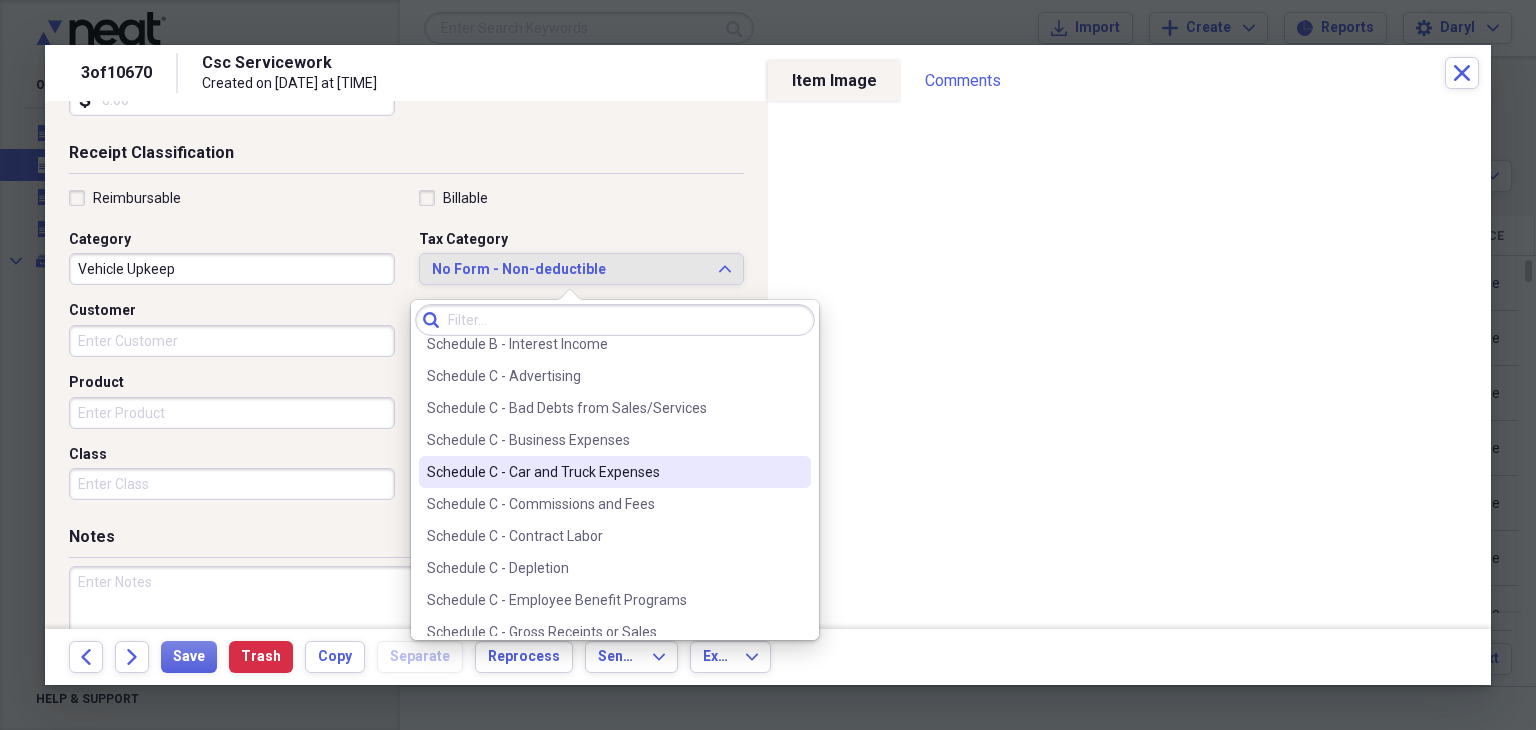 click on "Schedule C - Car and Truck Expenses" at bounding box center [603, 472] 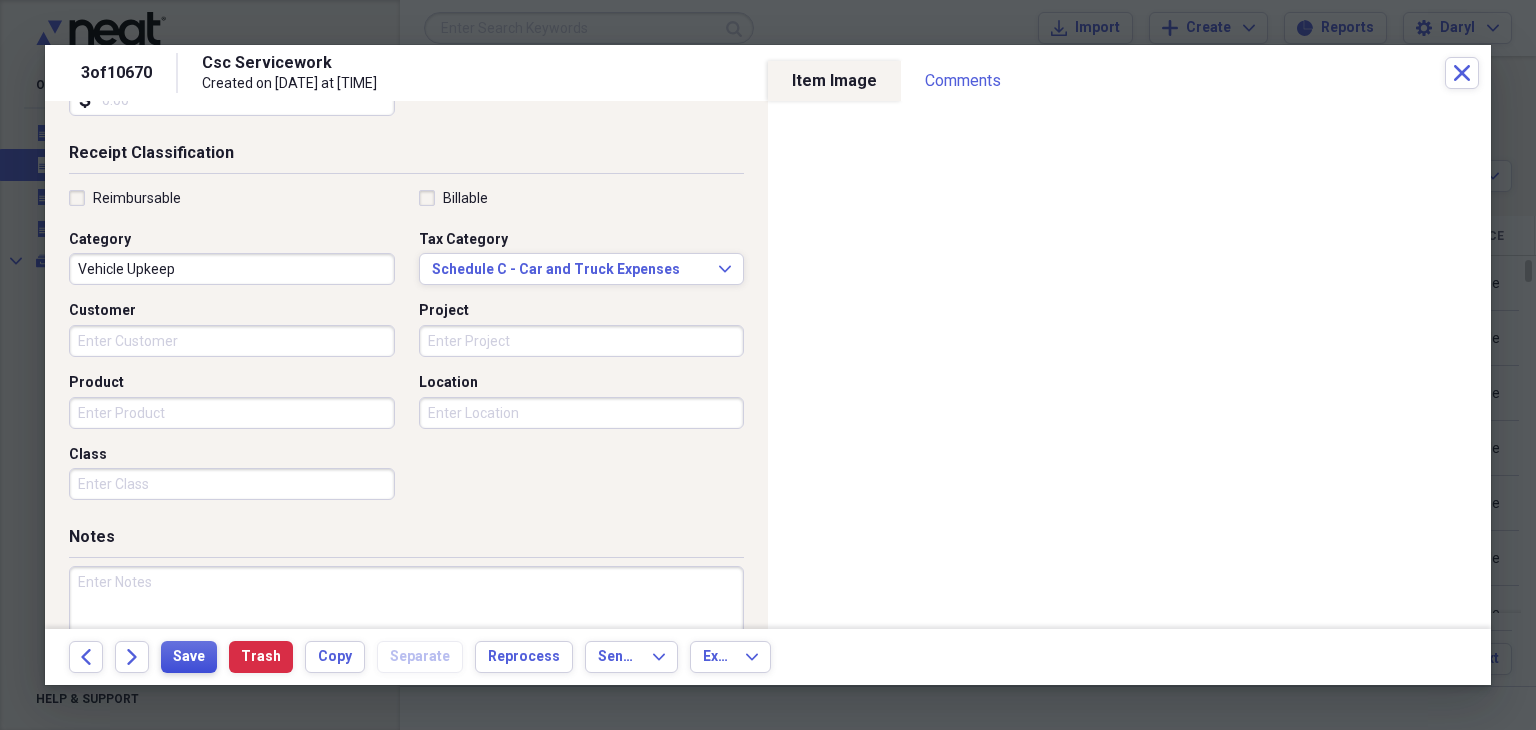 click on "Save" at bounding box center (189, 657) 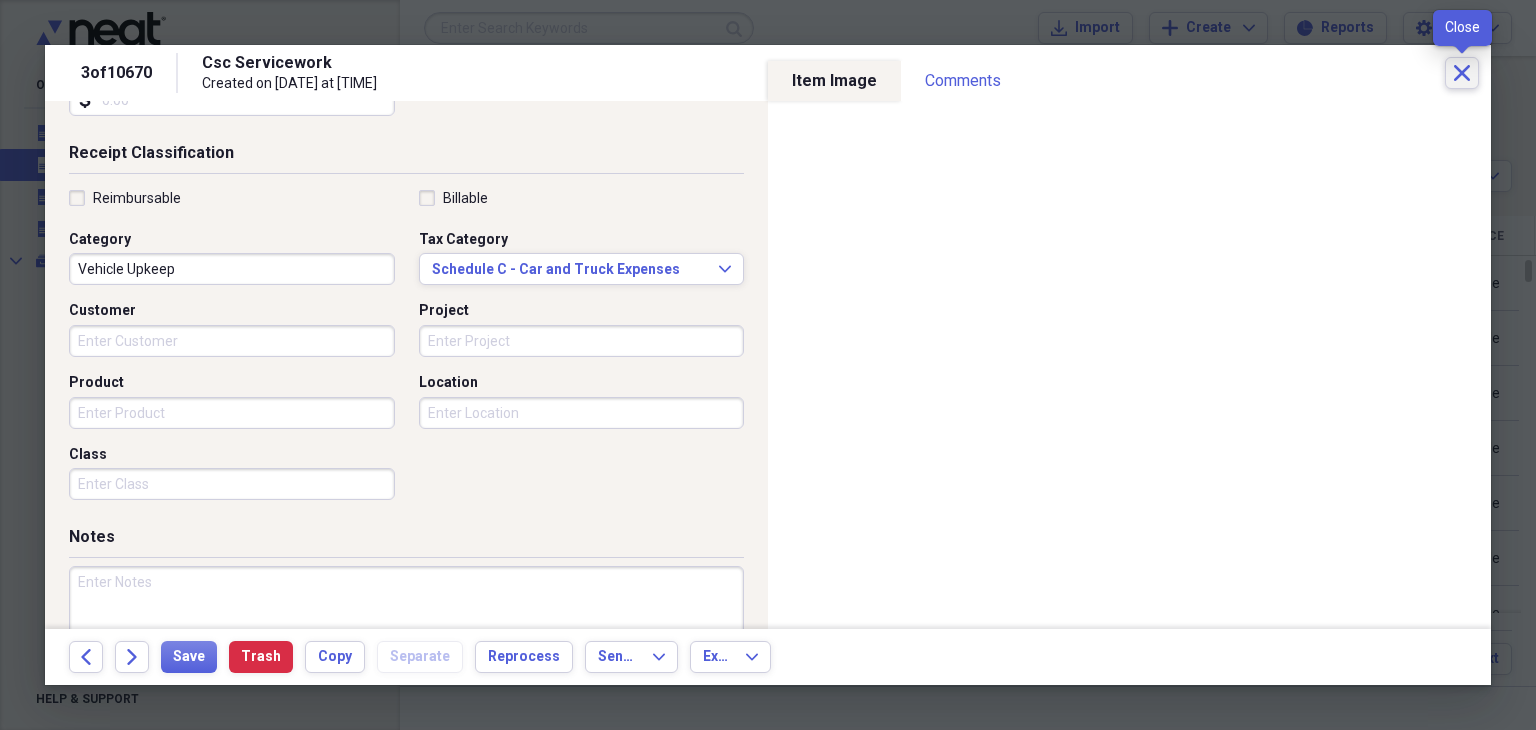 click on "Close" at bounding box center [1462, 73] 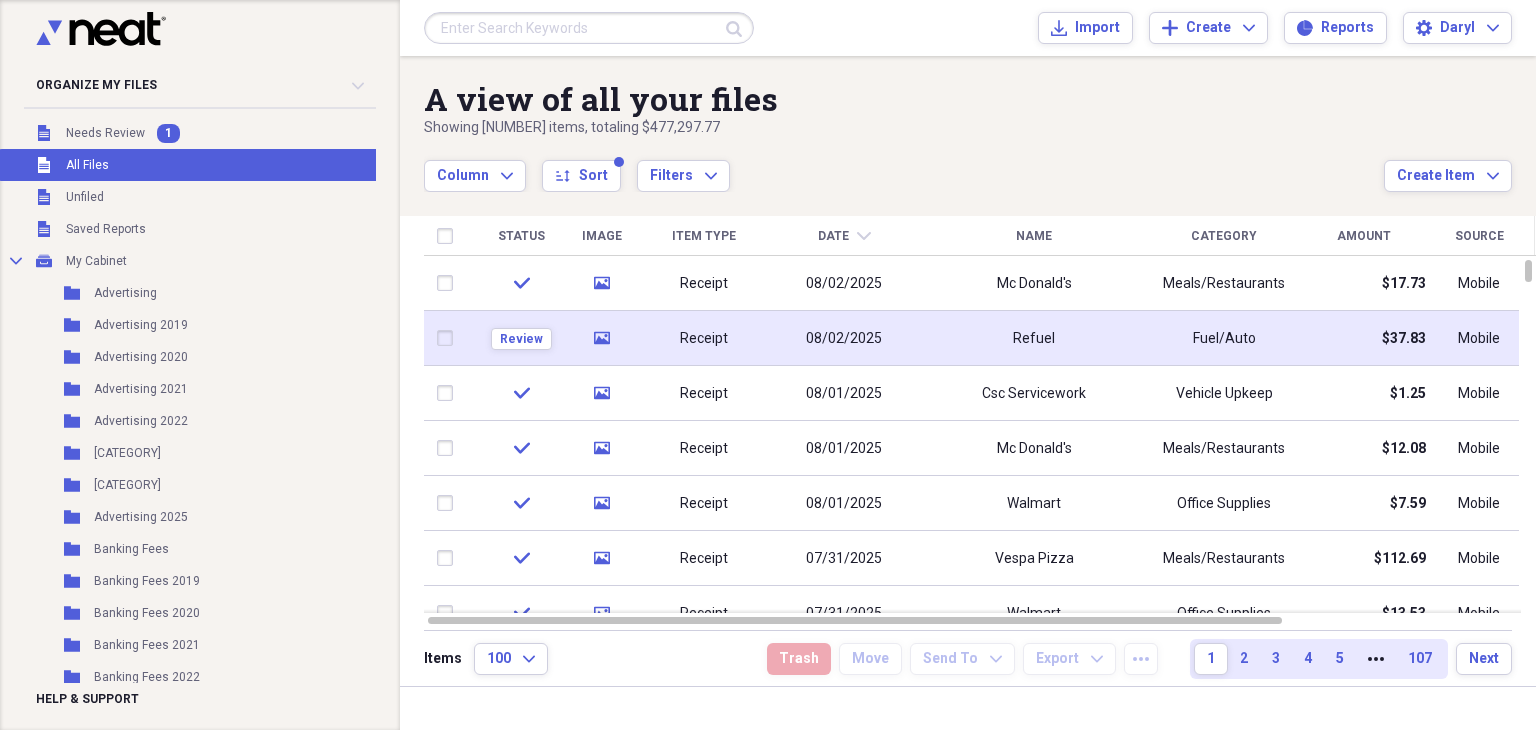 click on "08/02/2025" at bounding box center (844, 339) 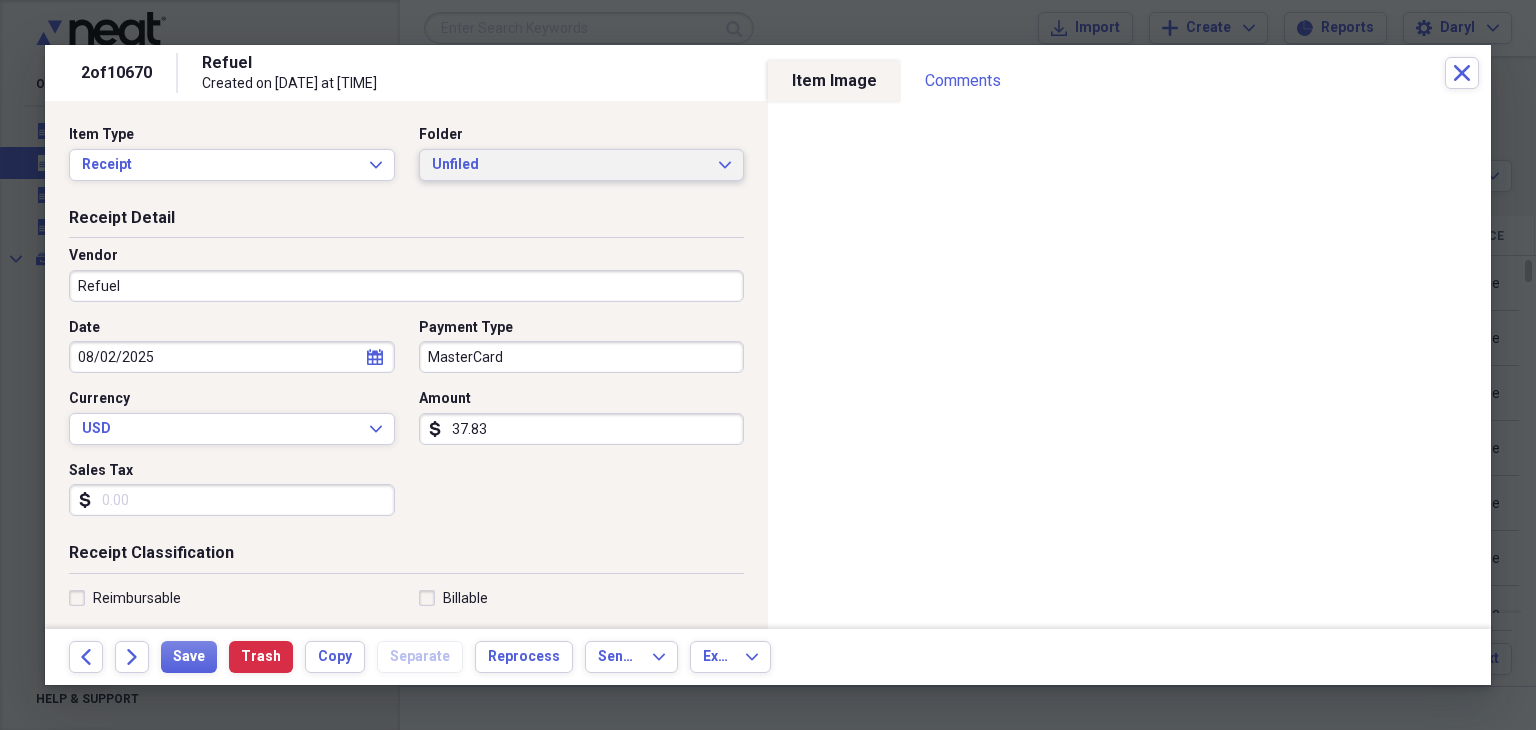 click on "Unfiled Expand" at bounding box center [582, 165] 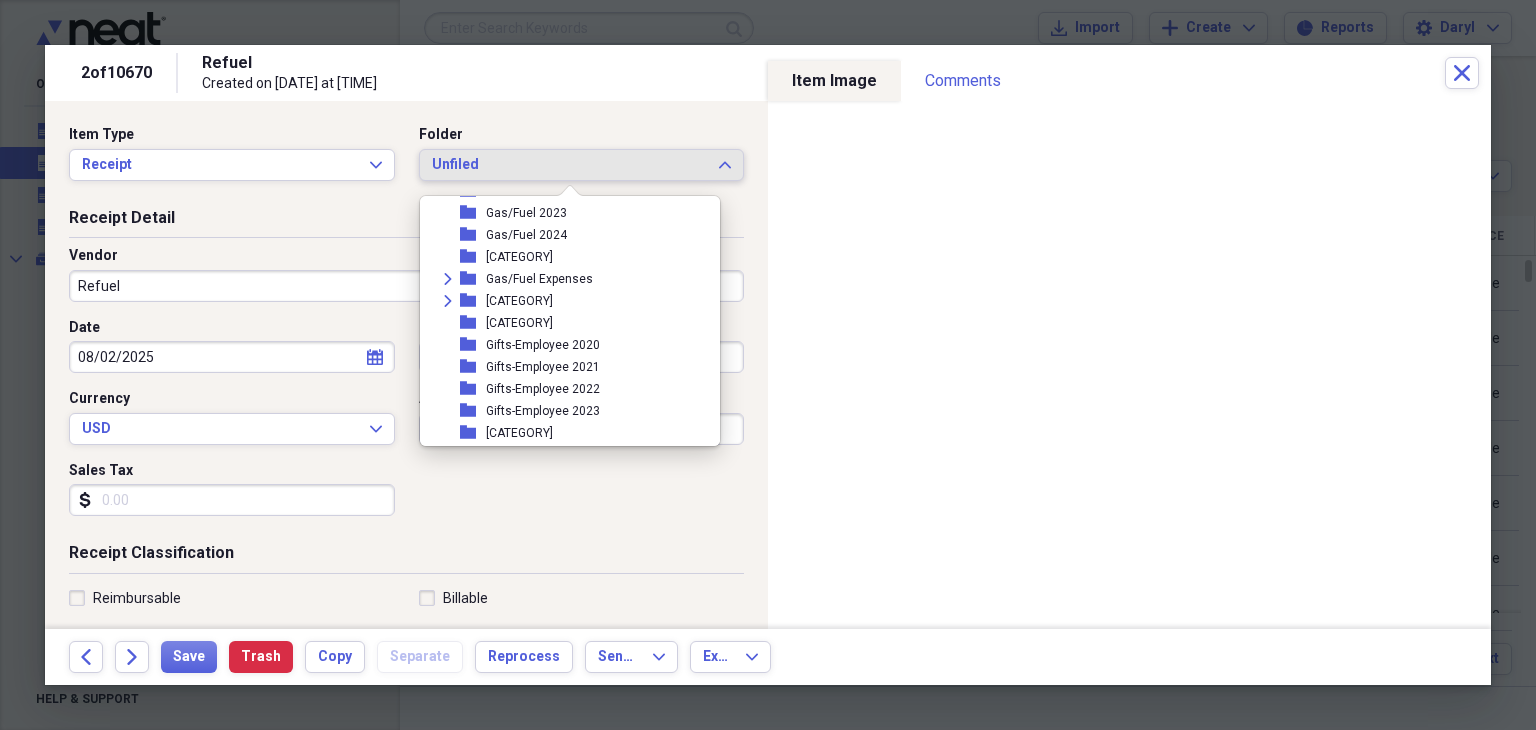 scroll, scrollTop: 2500, scrollLeft: 0, axis: vertical 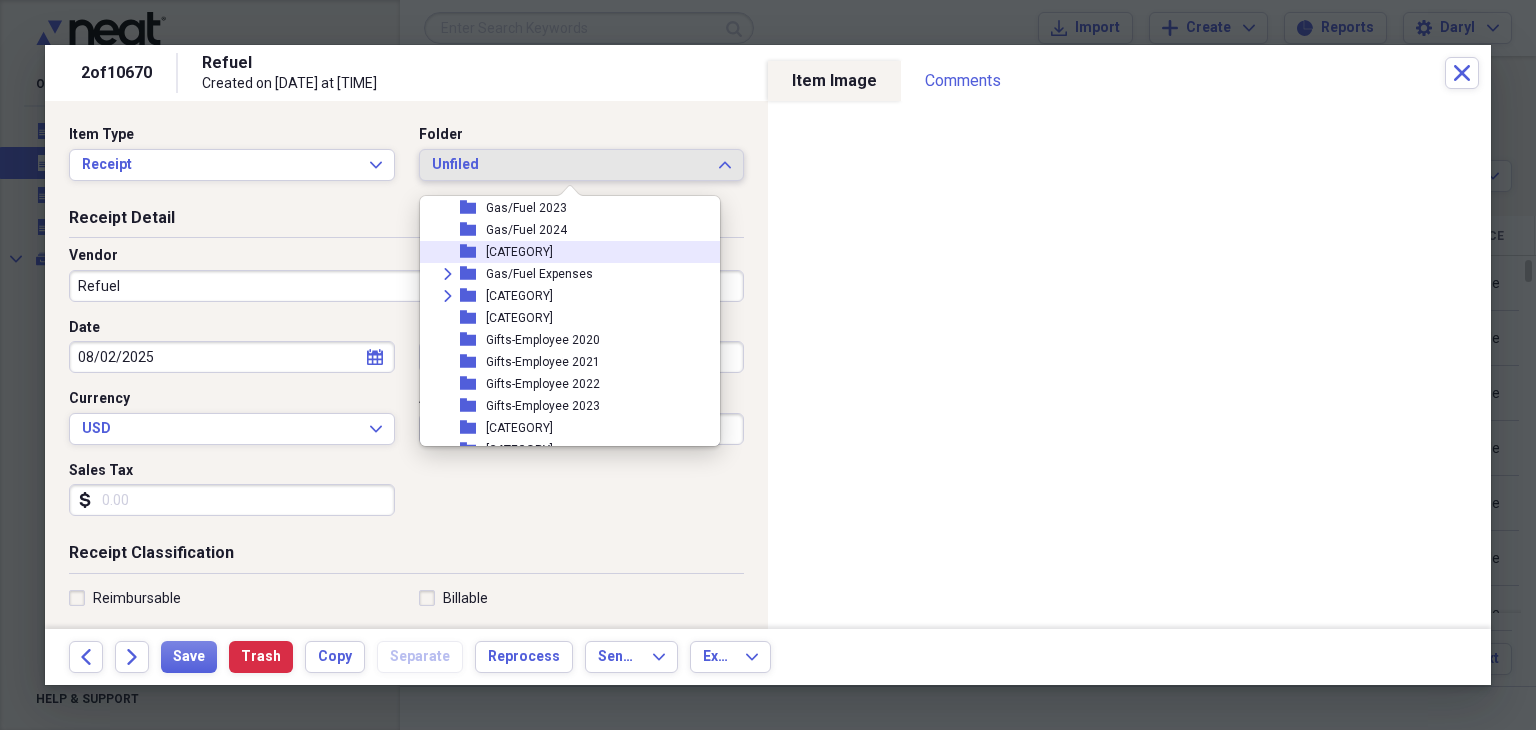 click on "folder Gas/Fuel 2025" at bounding box center (562, 252) 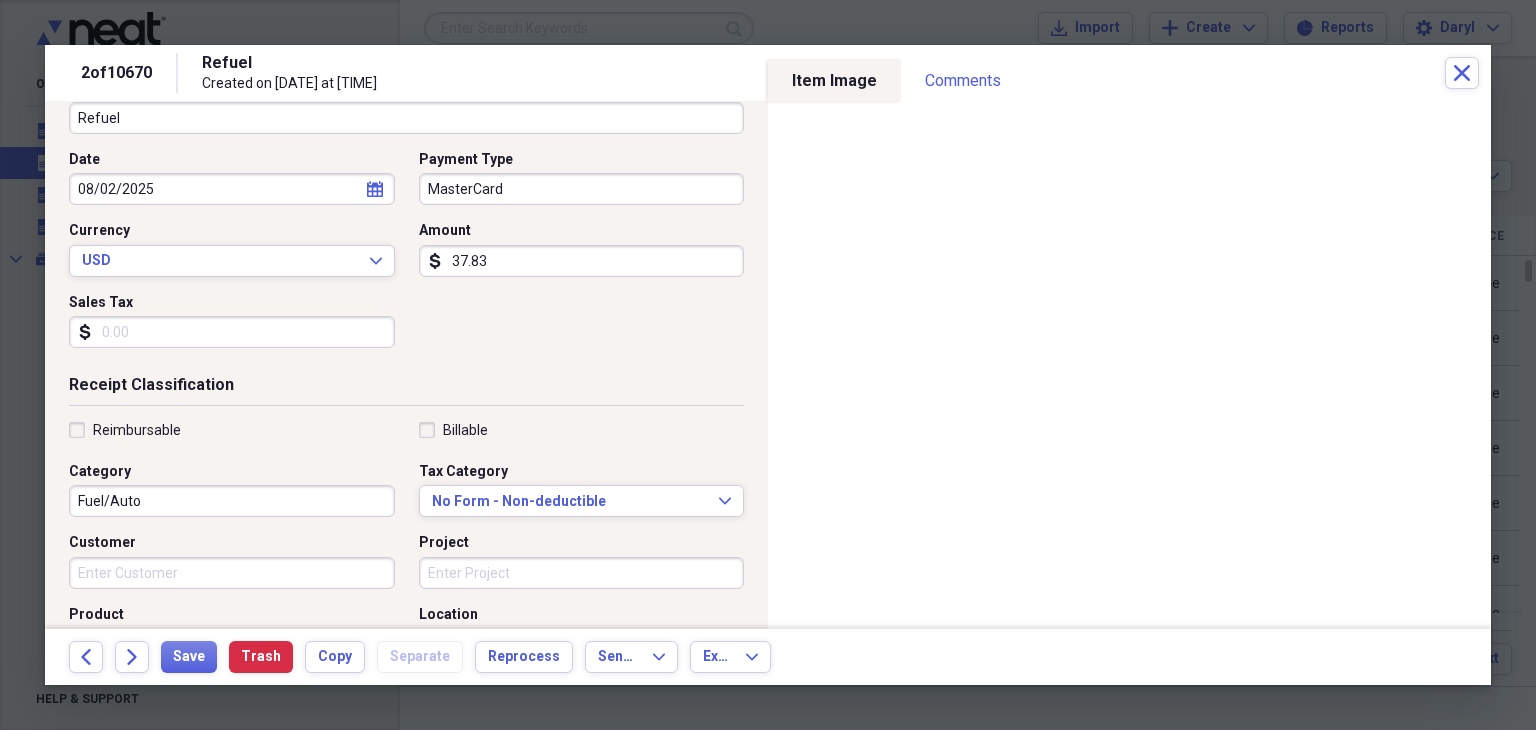 scroll, scrollTop: 200, scrollLeft: 0, axis: vertical 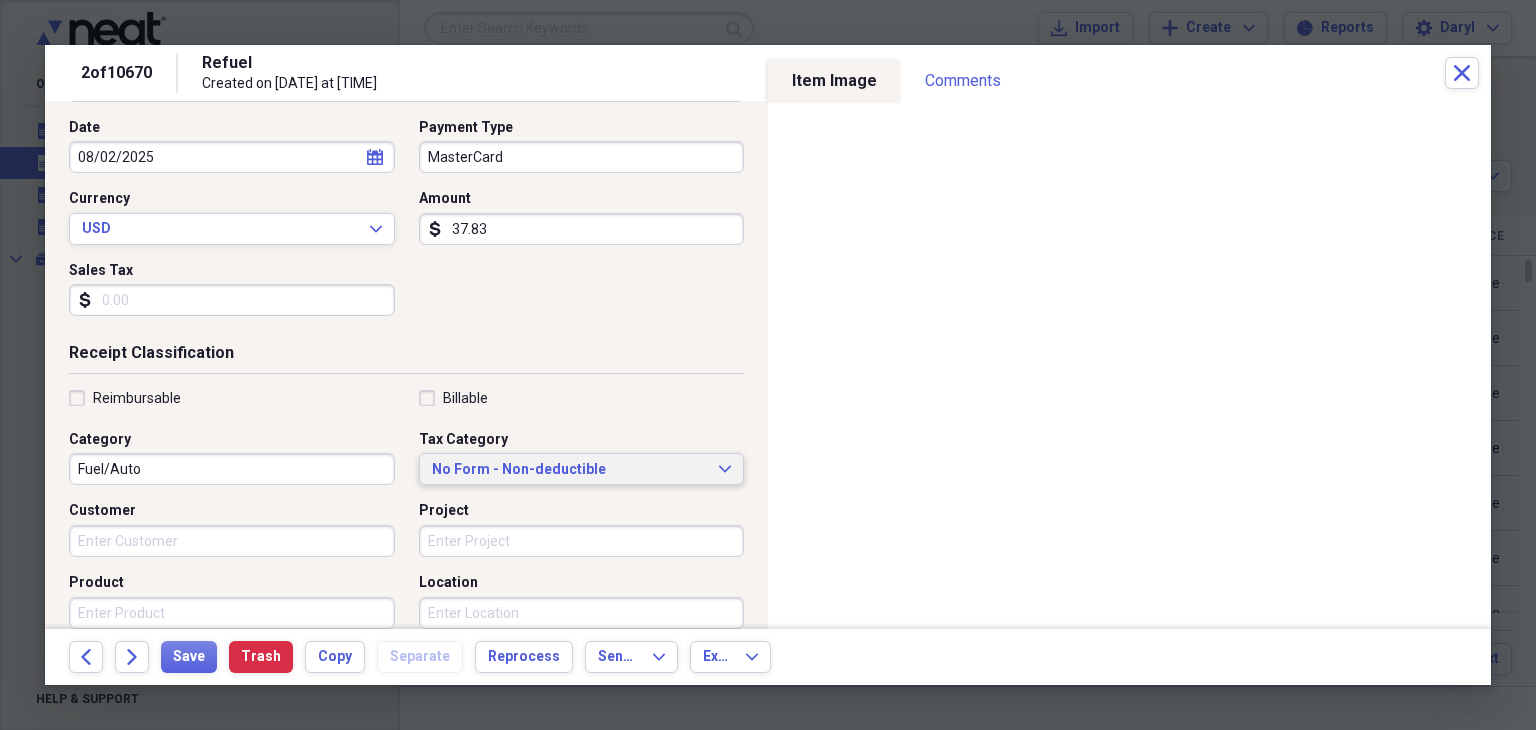 click on "No Form - Non-deductible" at bounding box center (570, 470) 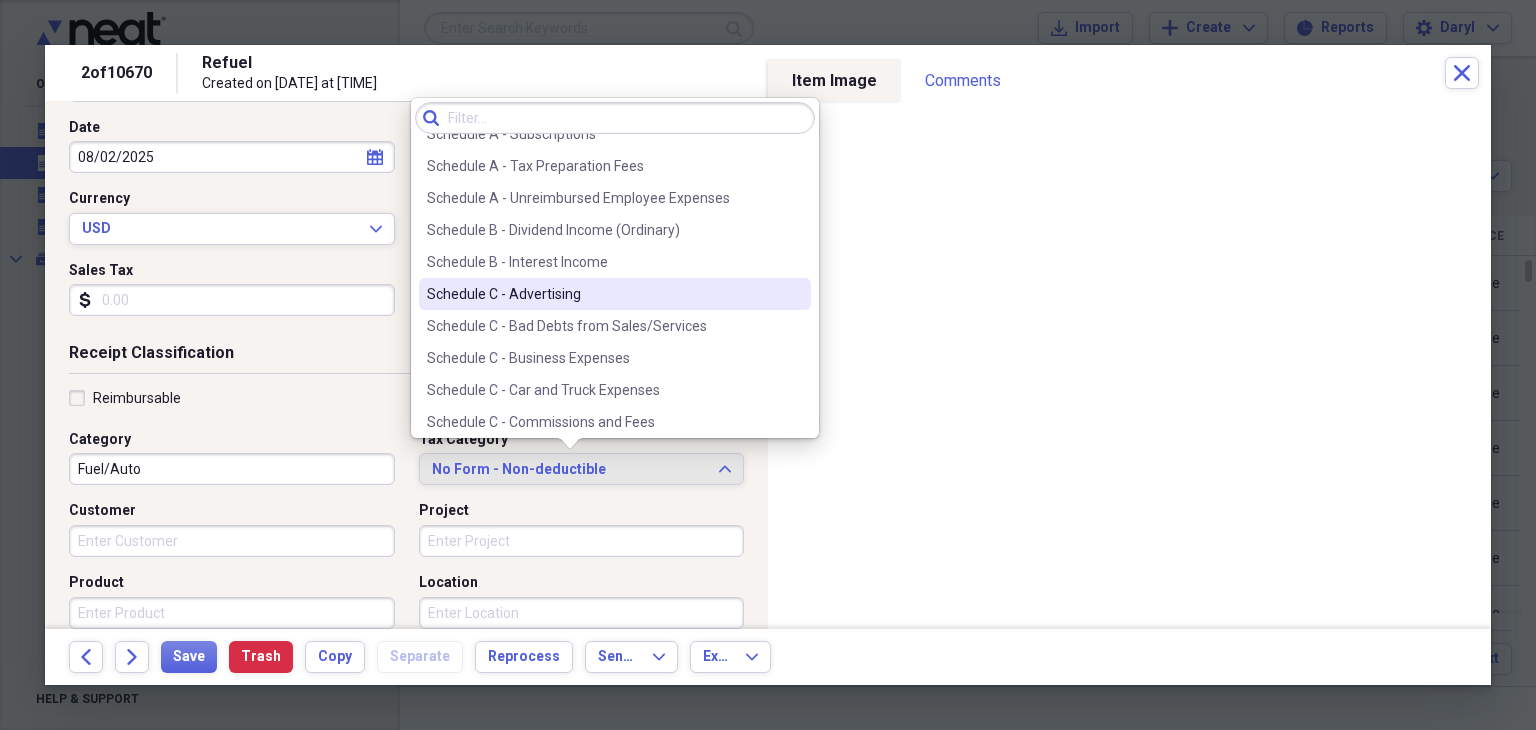 scroll, scrollTop: 3500, scrollLeft: 0, axis: vertical 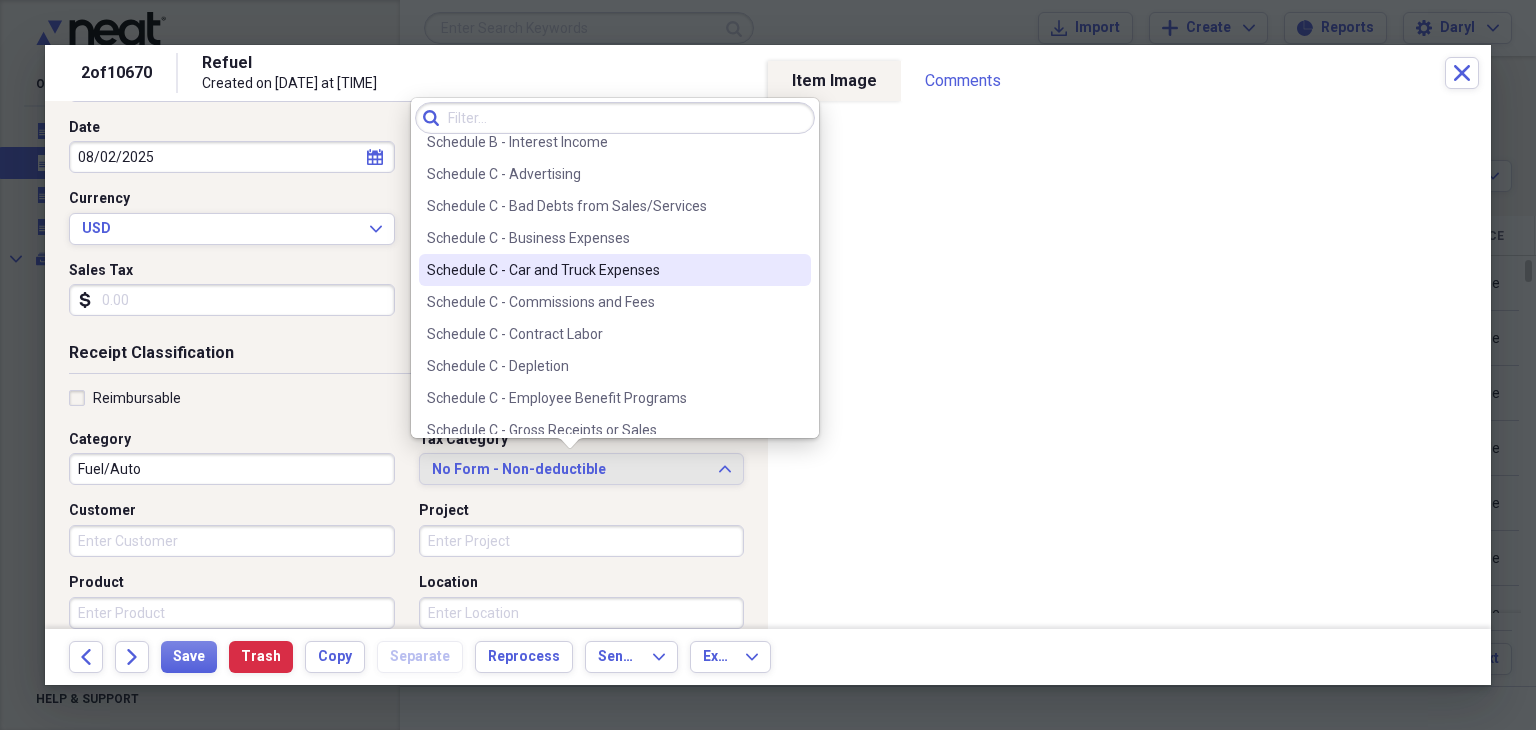 click on "Schedule C - Car and Truck Expenses" at bounding box center [615, 270] 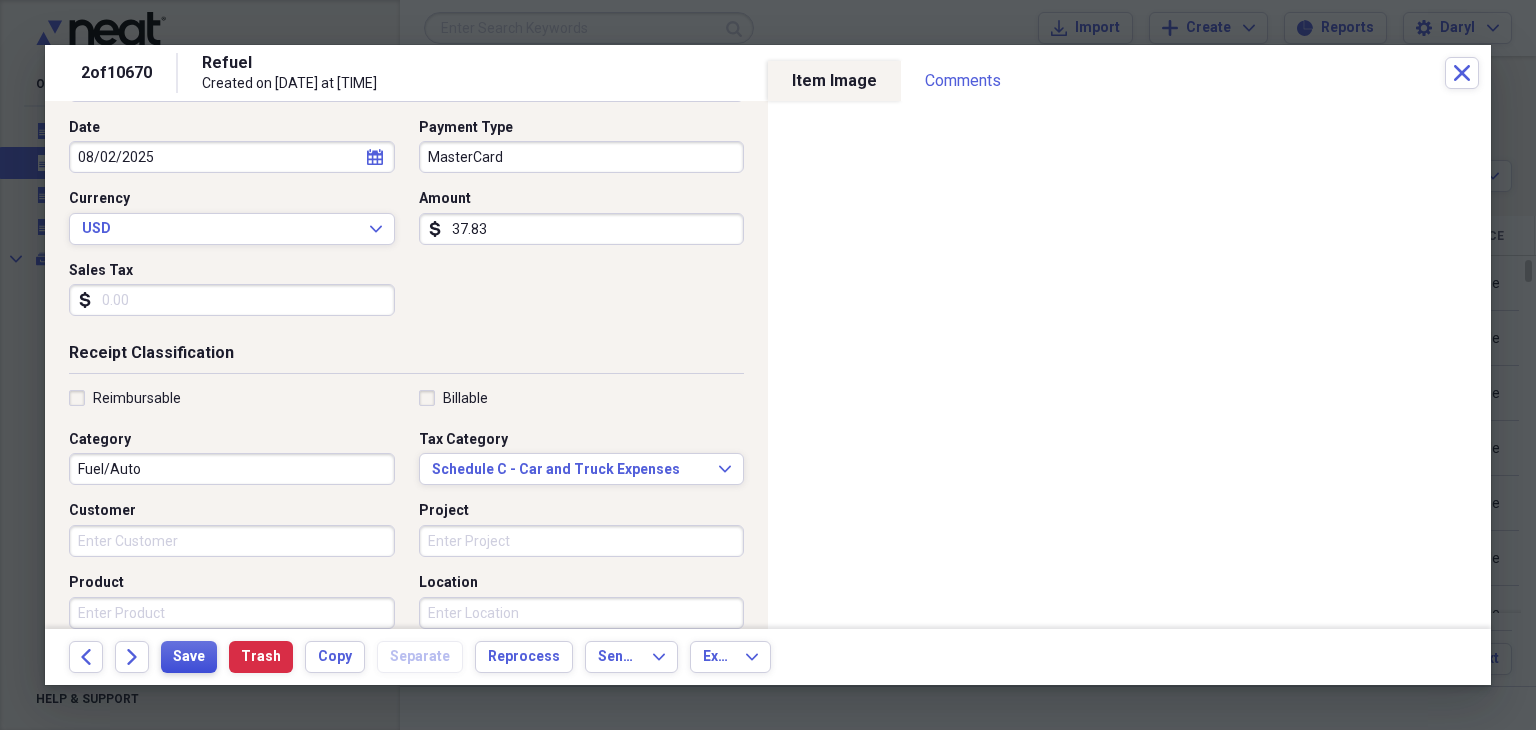 click on "Save" at bounding box center (189, 657) 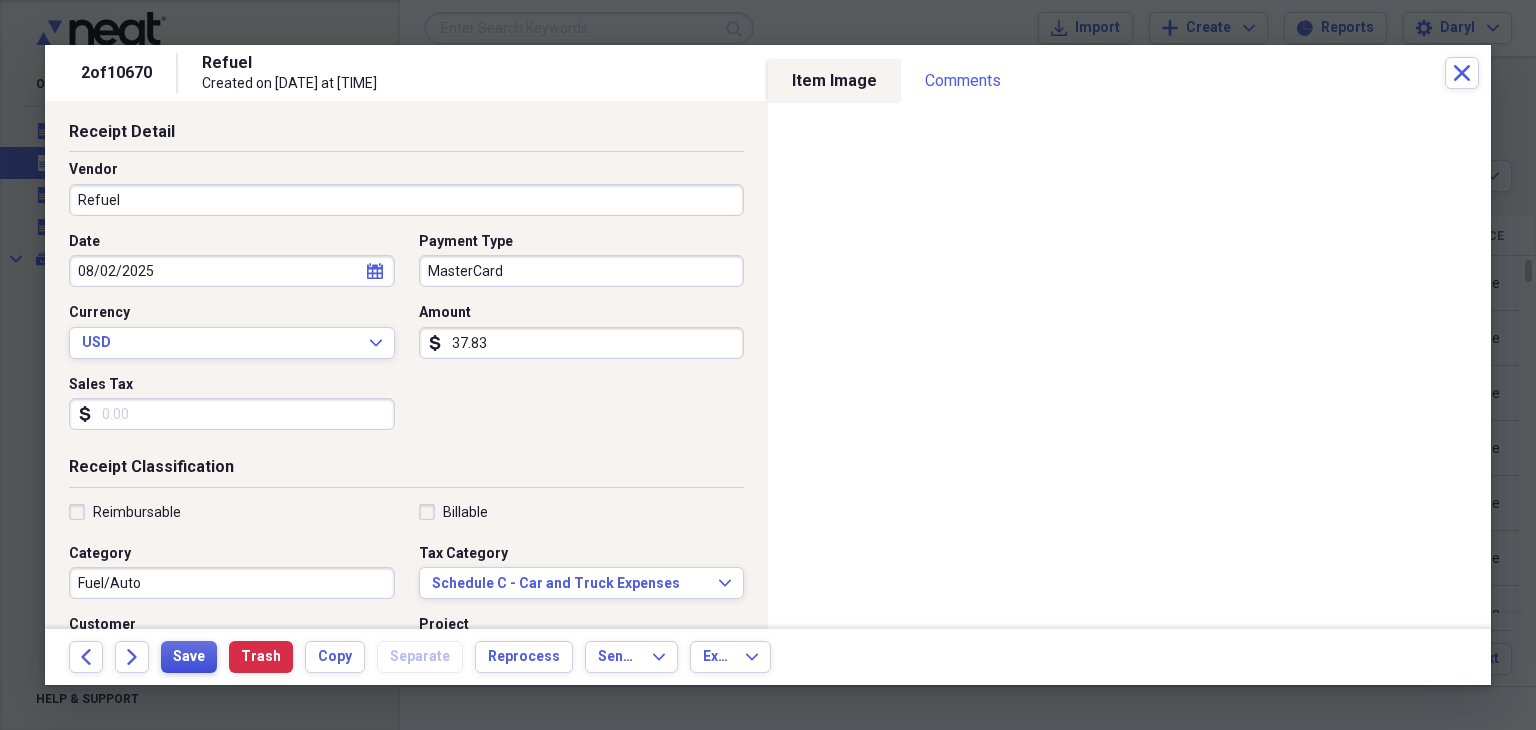 scroll, scrollTop: 0, scrollLeft: 0, axis: both 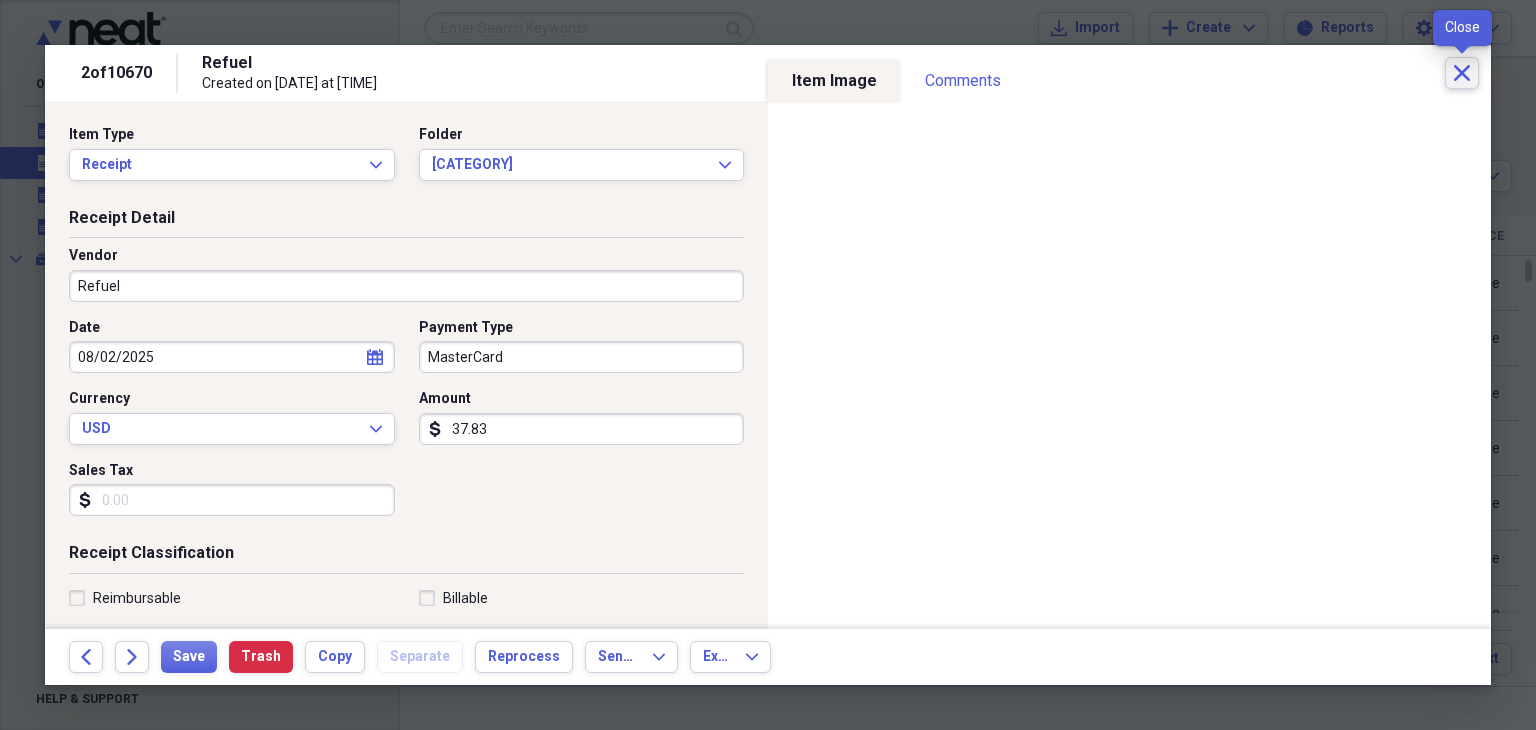click on "Close" 